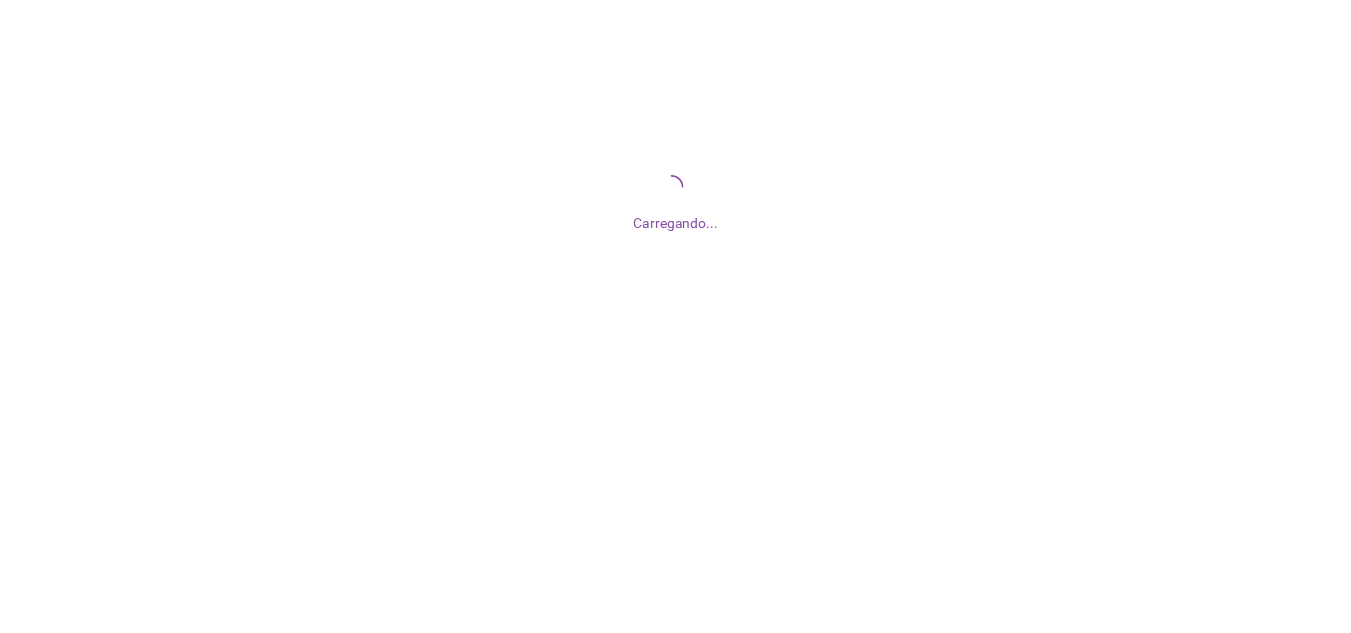 scroll, scrollTop: 0, scrollLeft: 0, axis: both 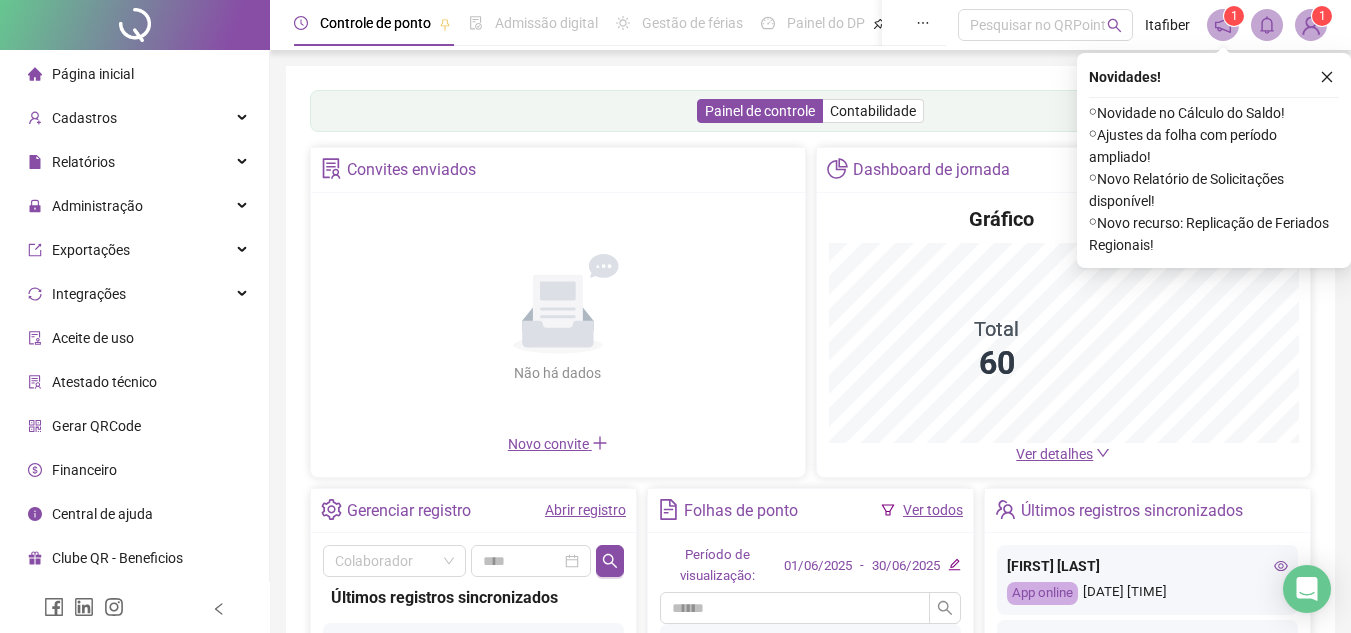 click at bounding box center [1327, 77] 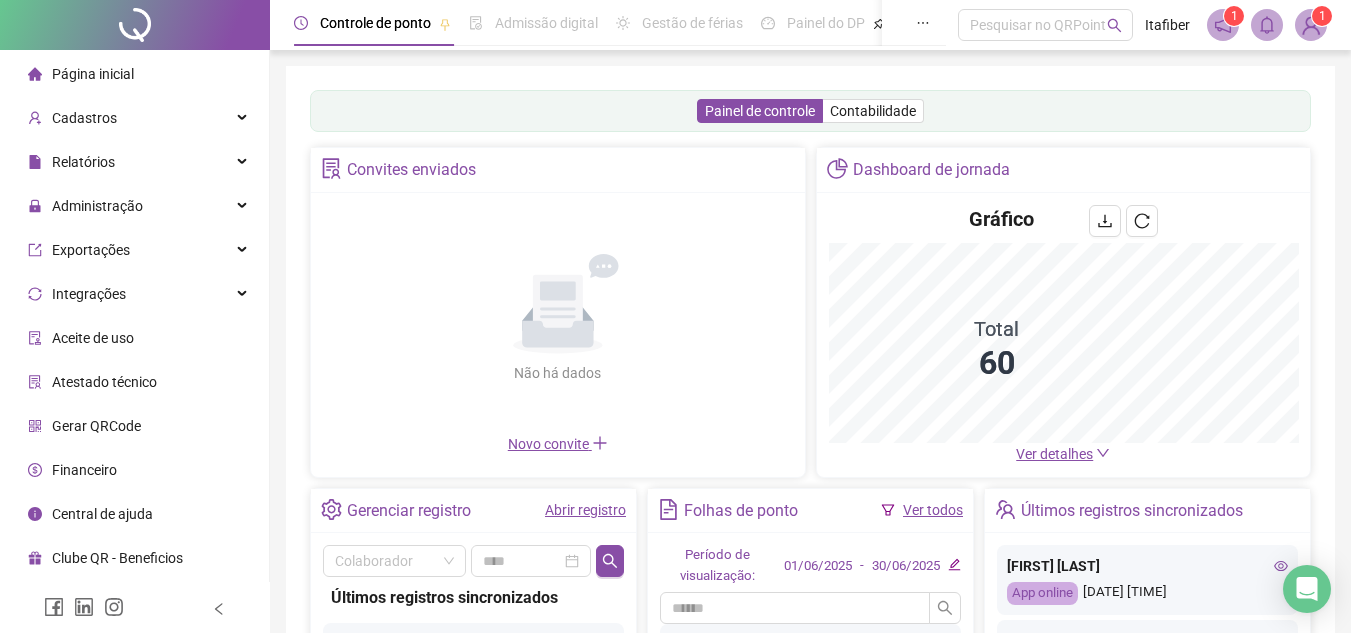 click on "Painel de controle Contabilidade Convites enviados Não há dados Não há dados Novo convite   Dashboard de jornada Gráfico Total 60 Ver detalhes   Gerenciar registro Abrir registro Colaborador Últimos registros sincronizados [FIRST] [LAST] App online [DATE] [TIME] [FIRST] [LAST] App online [DATE] [TIME] [FIRST] [LAST]  App online [DATE] [TIME] [FIRST] [LAST] App online [DATE] [TIME] [FIRST] [LAST] App online [DATE] [TIME] [FIRST] [LAST] App online [DATE] [TIME] [FIRST] [LAST] App online [DATE] [TIME] [FIRST] [LAST] App online [DATE] [TIME] [FIRST] [LAST] App online [DATE] [TIME] [FIRST] [LAST] App online [DATE] [TIME] [FIRST] [LAST] App online [DATE] [TIME] [FIRST] [LAST] App online [DATE] [TIME] [FIRST] [LAST] App online [DATE] [TIME] [FIRST] [LAST]" at bounding box center [810, 482] 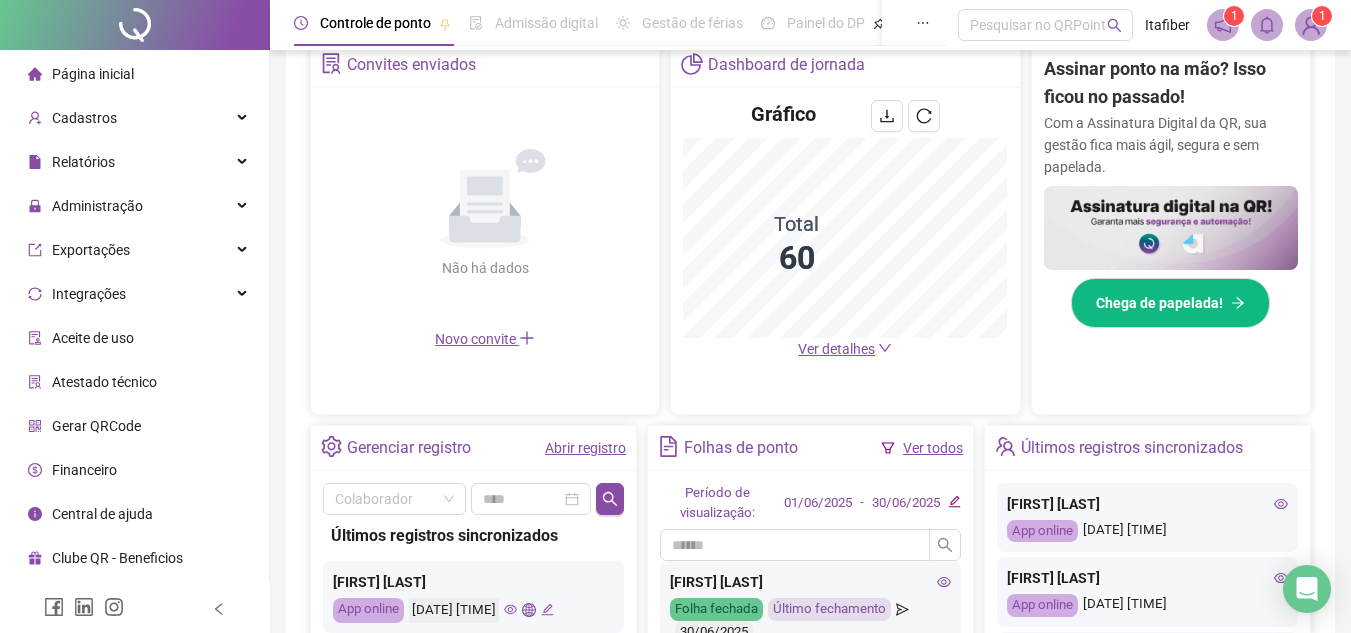 scroll, scrollTop: 500, scrollLeft: 0, axis: vertical 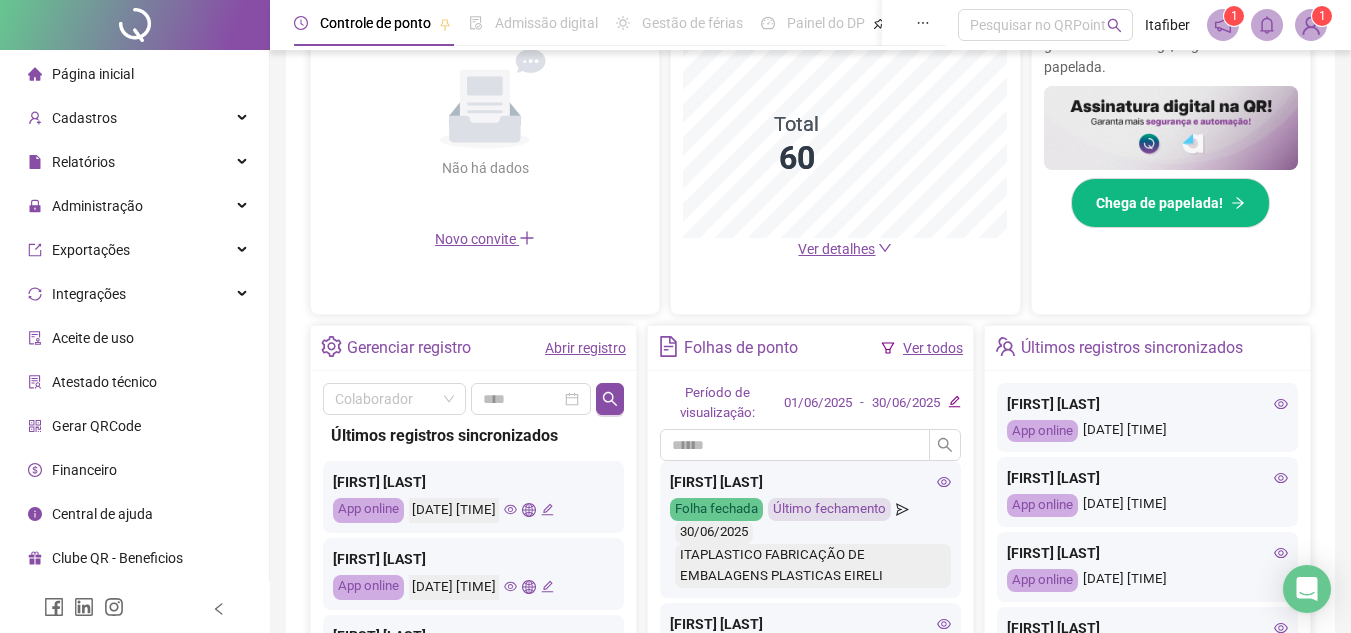 click on "[FIRST] [LAST]" at bounding box center [1147, 404] 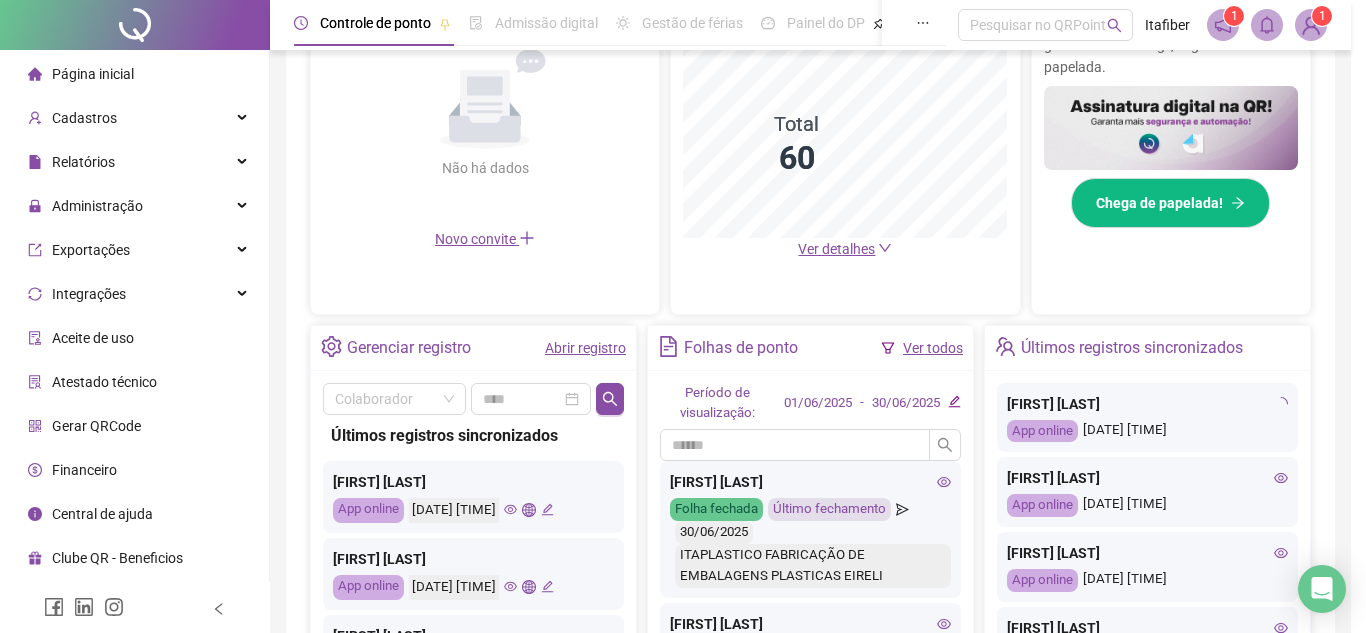 type on "**********" 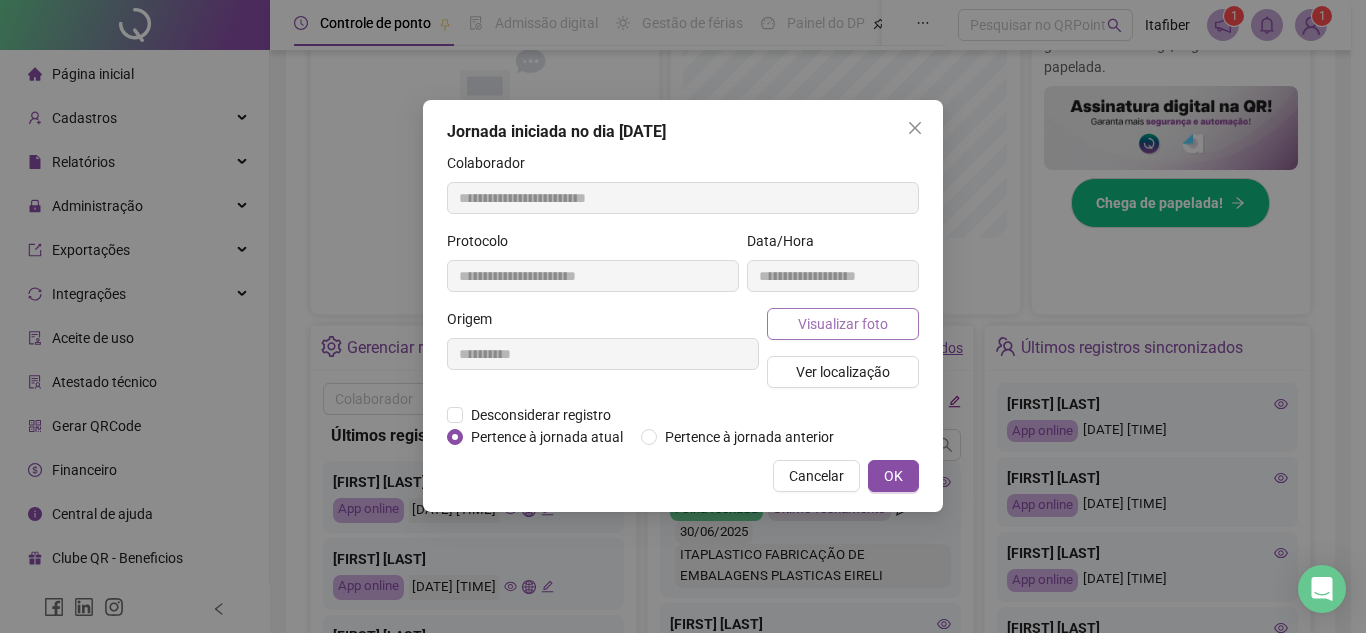 click on "Visualizar foto" at bounding box center (843, 324) 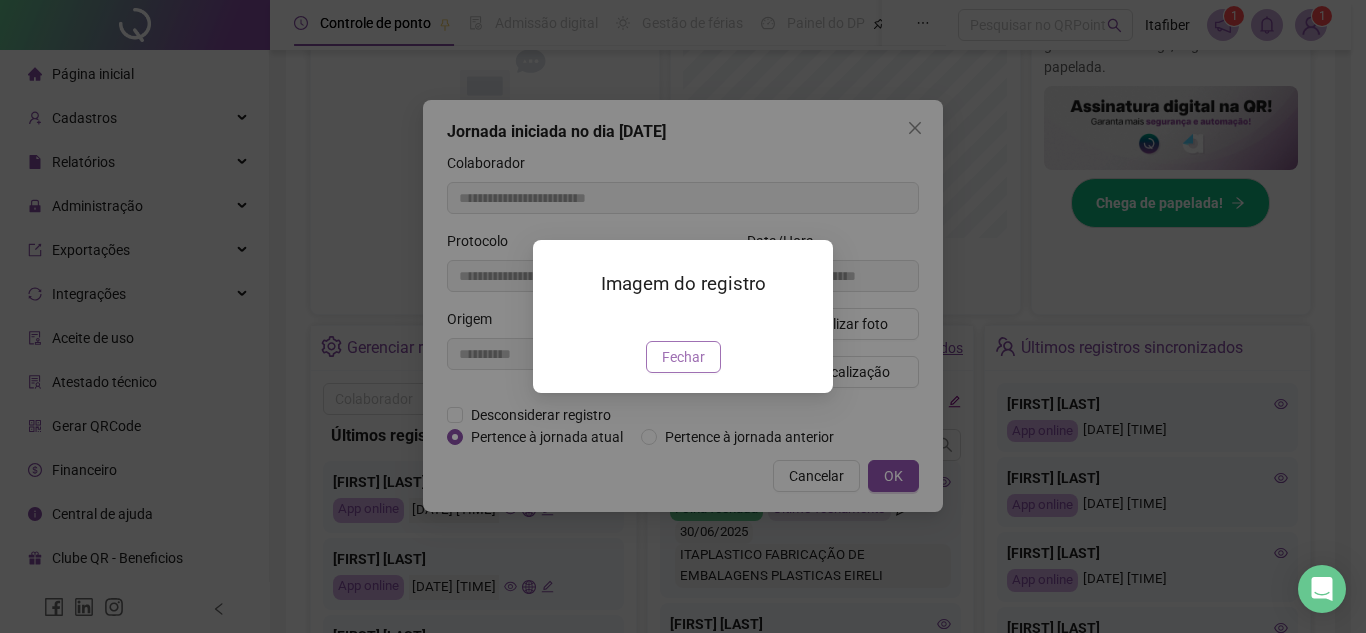 click on "Fechar" at bounding box center (683, 357) 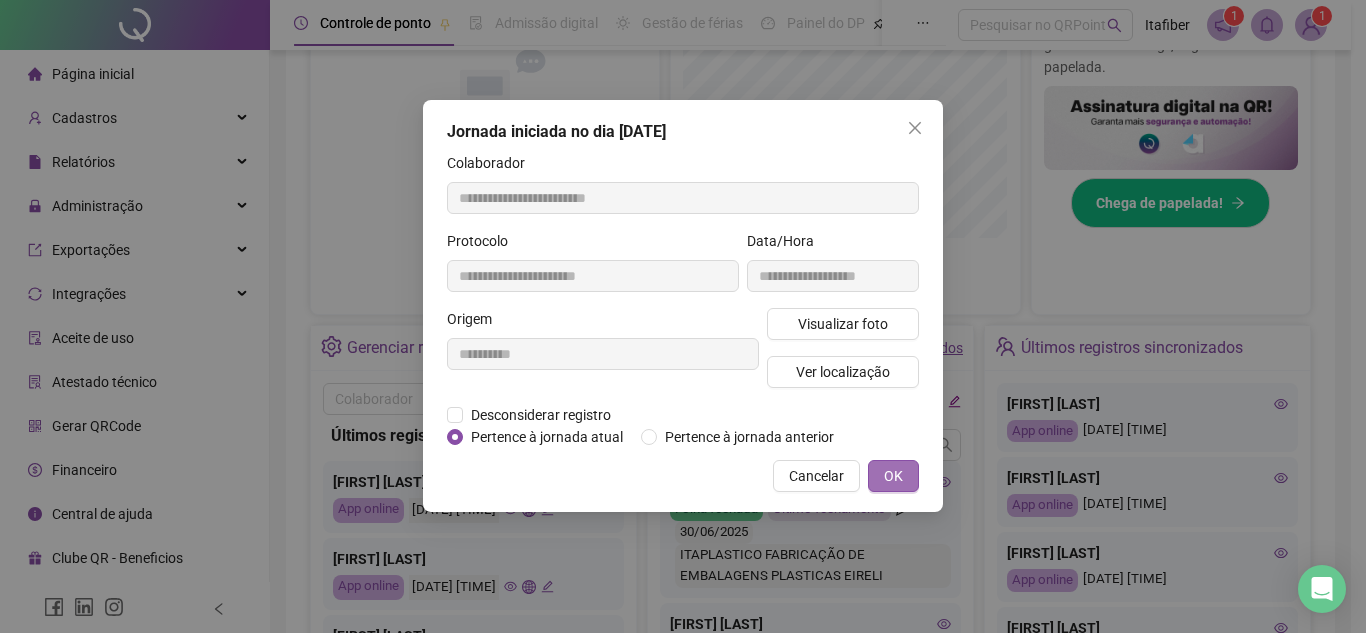 click on "OK" at bounding box center (893, 476) 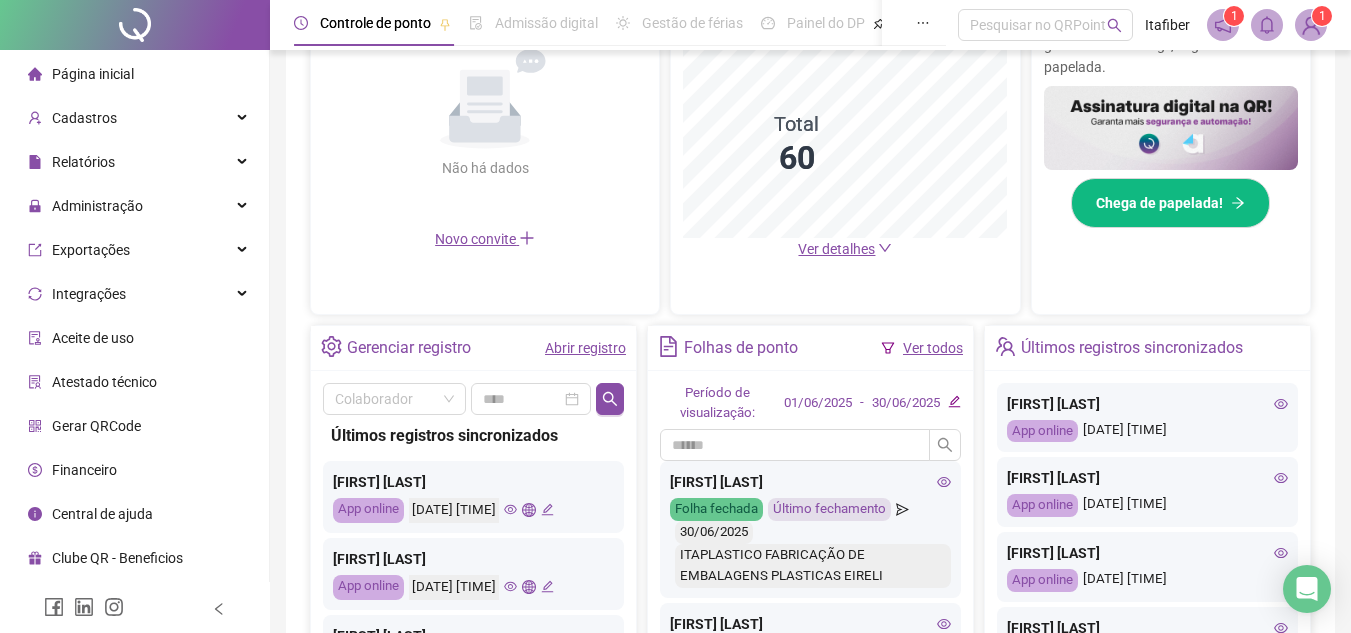 click 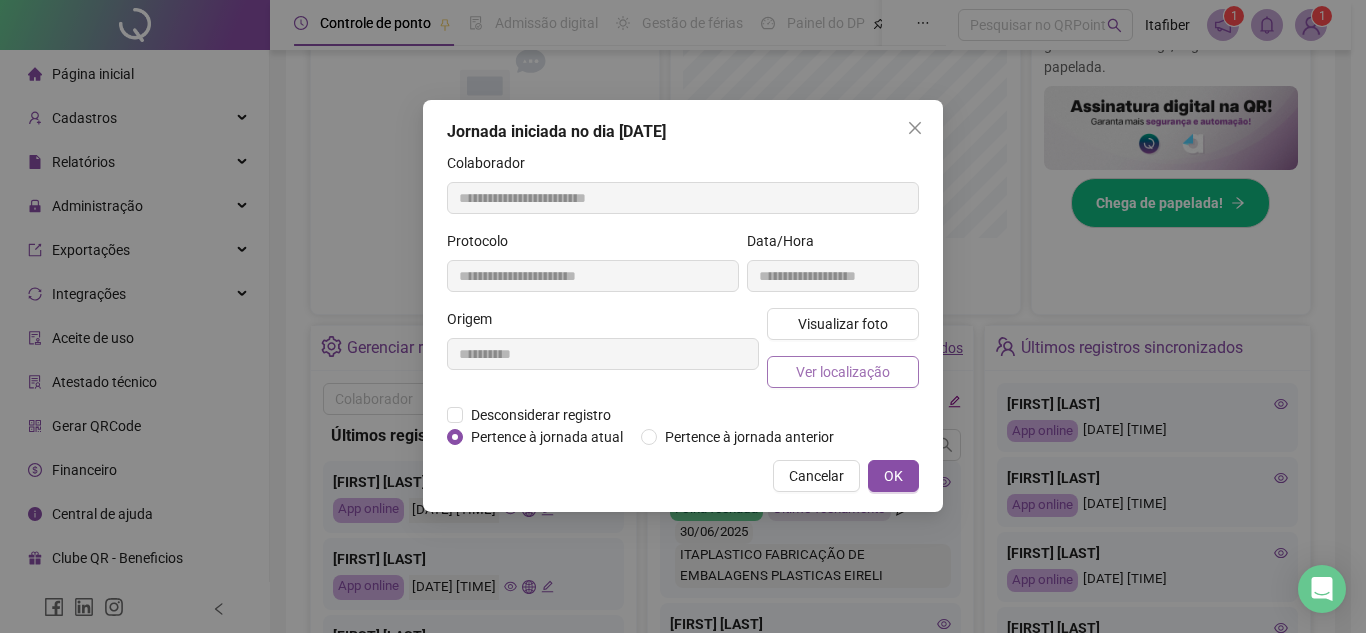 click on "Ver localização" at bounding box center (843, 372) 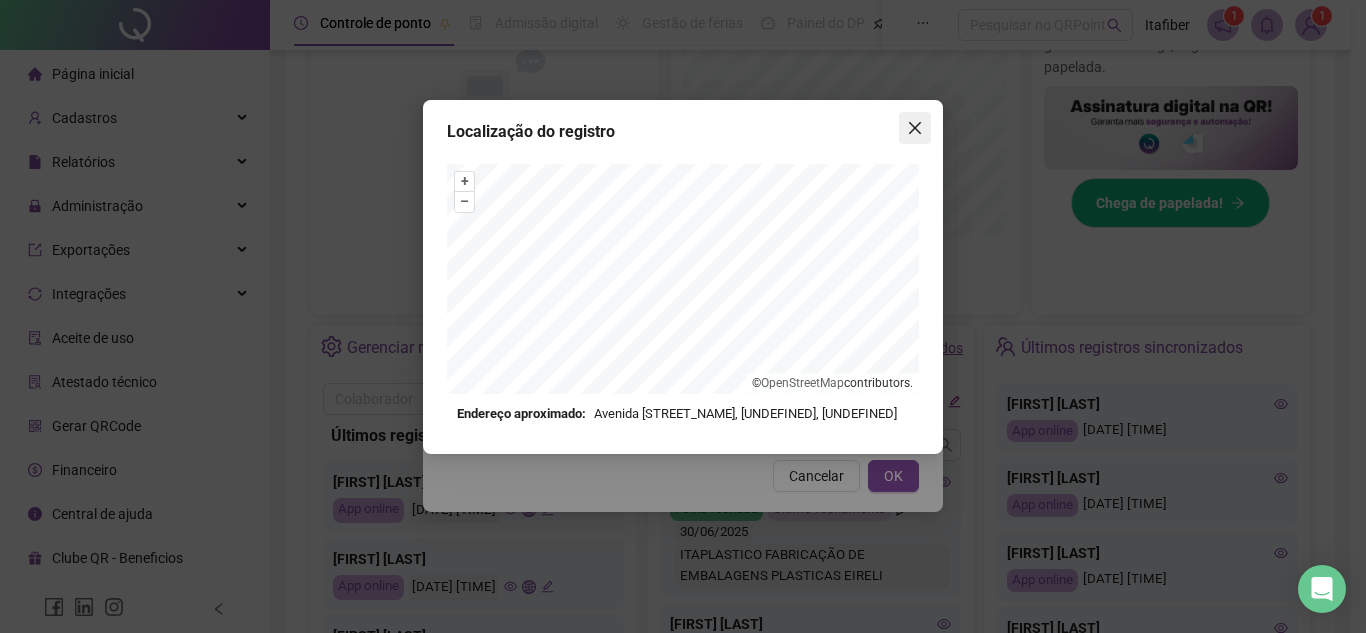 click 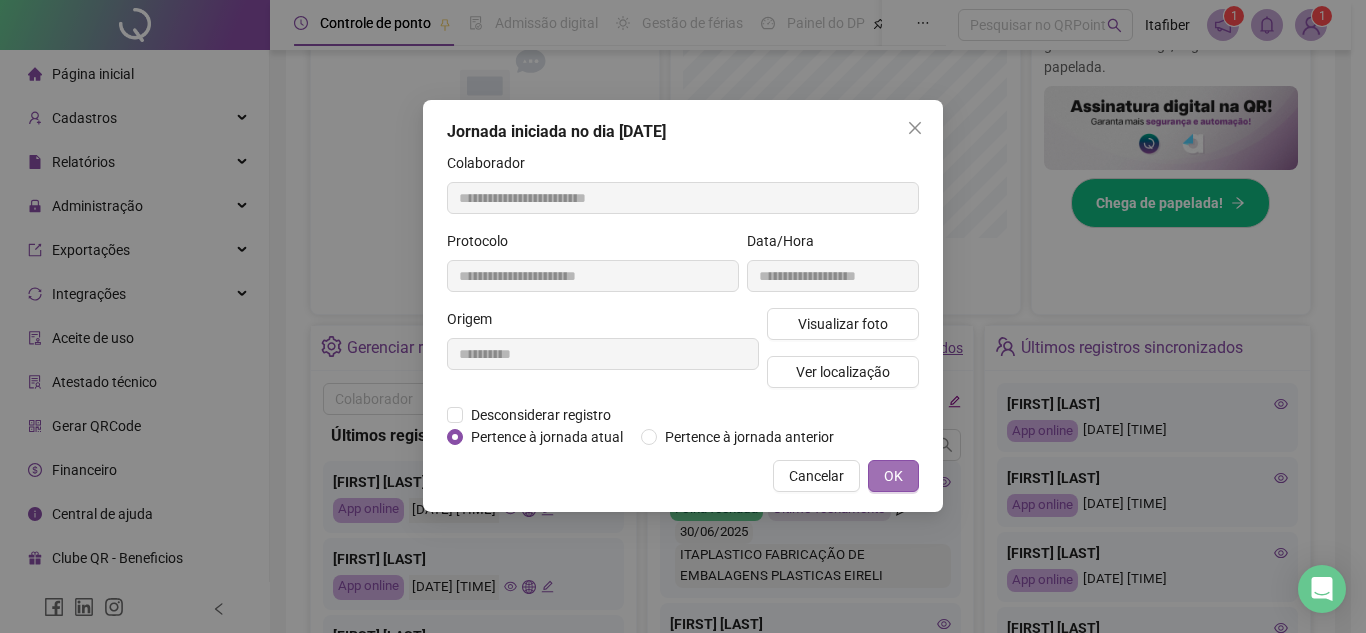 drag, startPoint x: 864, startPoint y: 494, endPoint x: 893, endPoint y: 483, distance: 31.016125 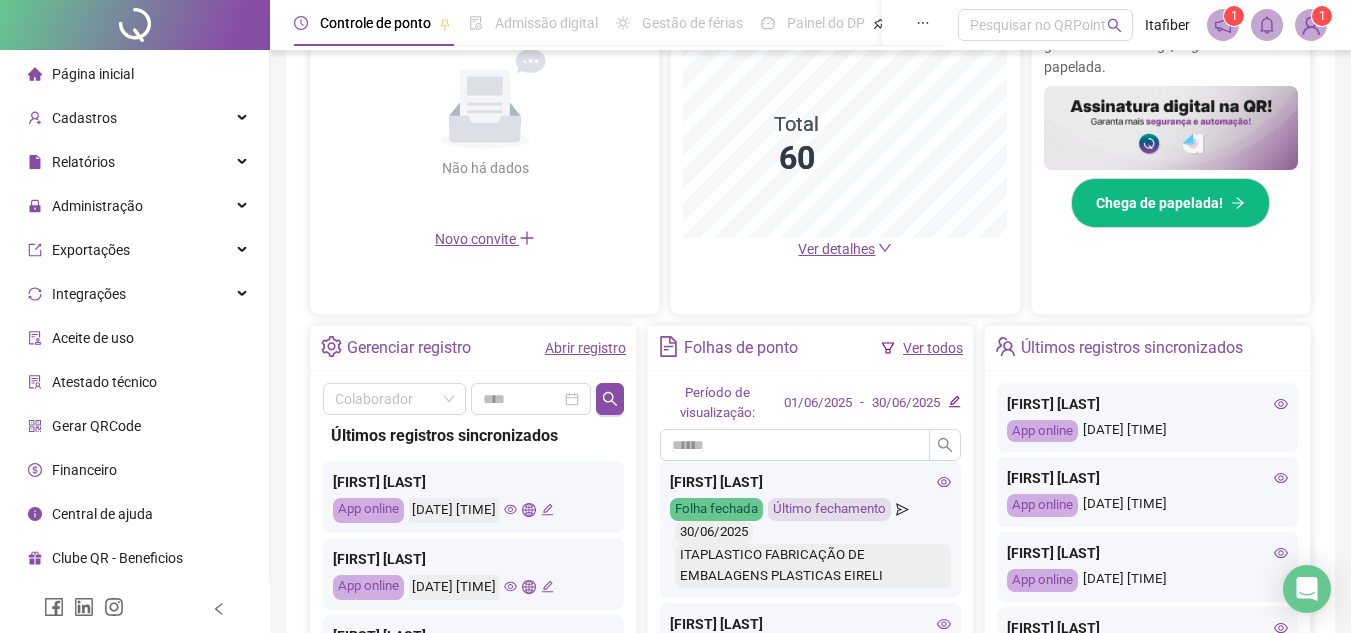 scroll, scrollTop: 100, scrollLeft: 0, axis: vertical 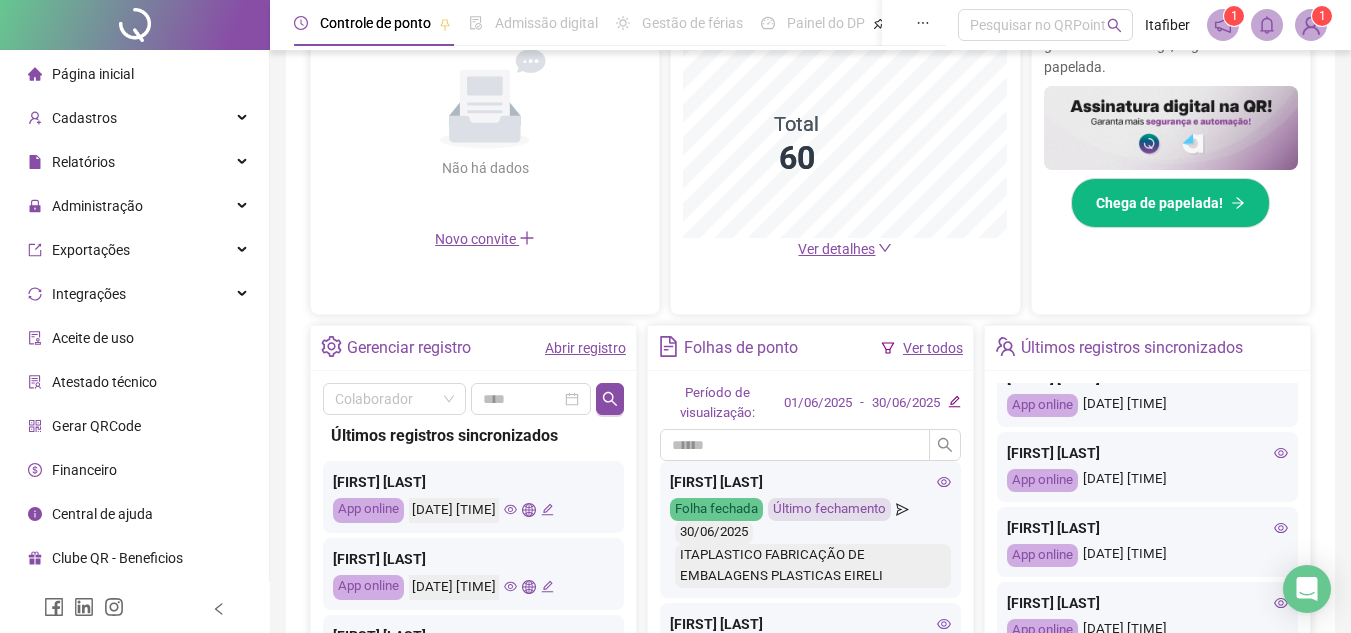click on "[FIRST] [LAST]" at bounding box center [1147, 453] 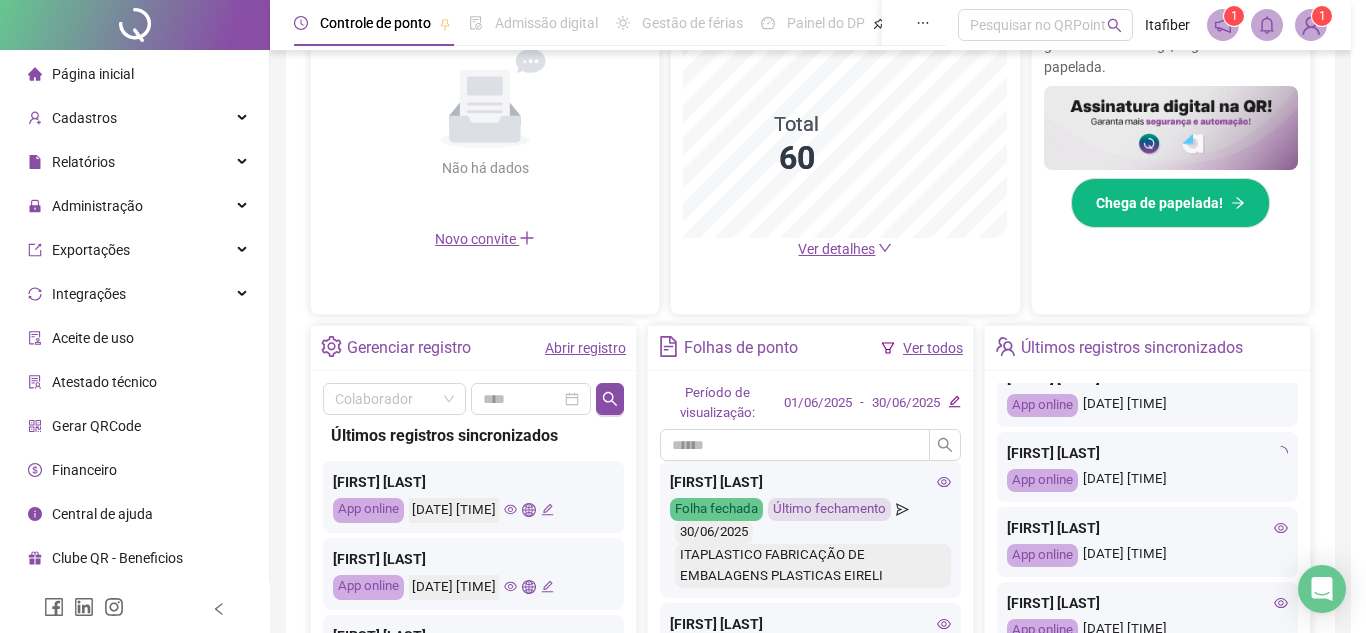 type on "**********" 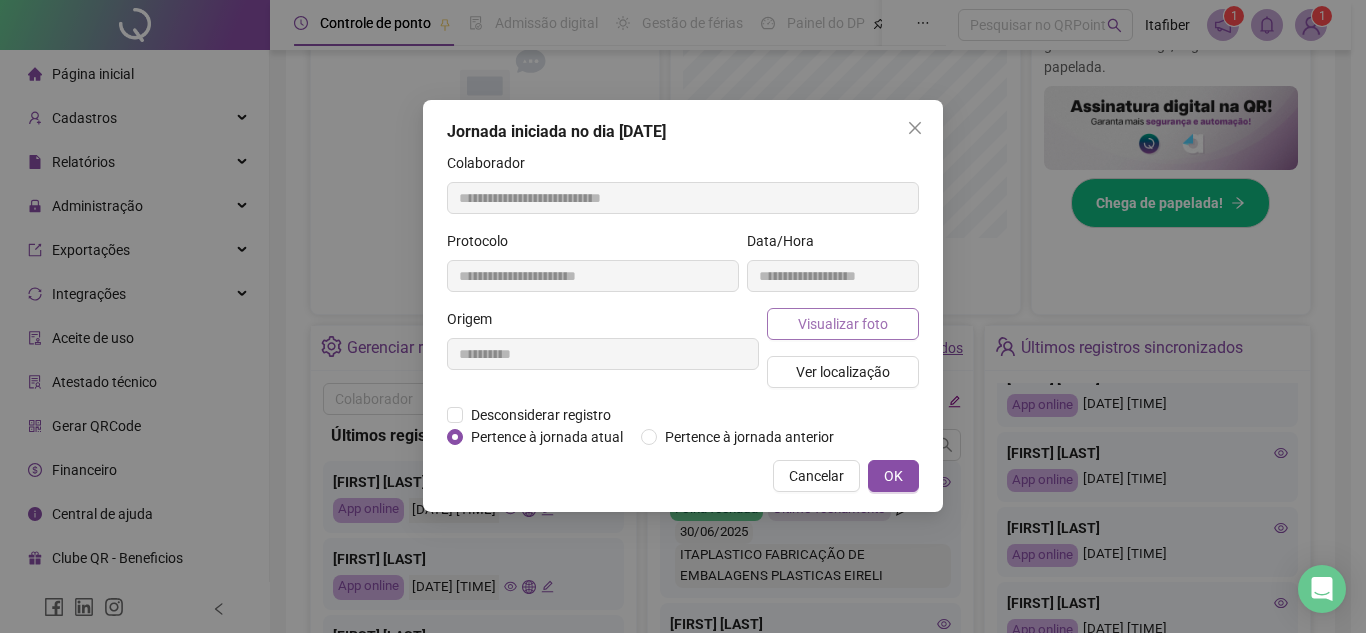 click on "Visualizar foto" at bounding box center [843, 324] 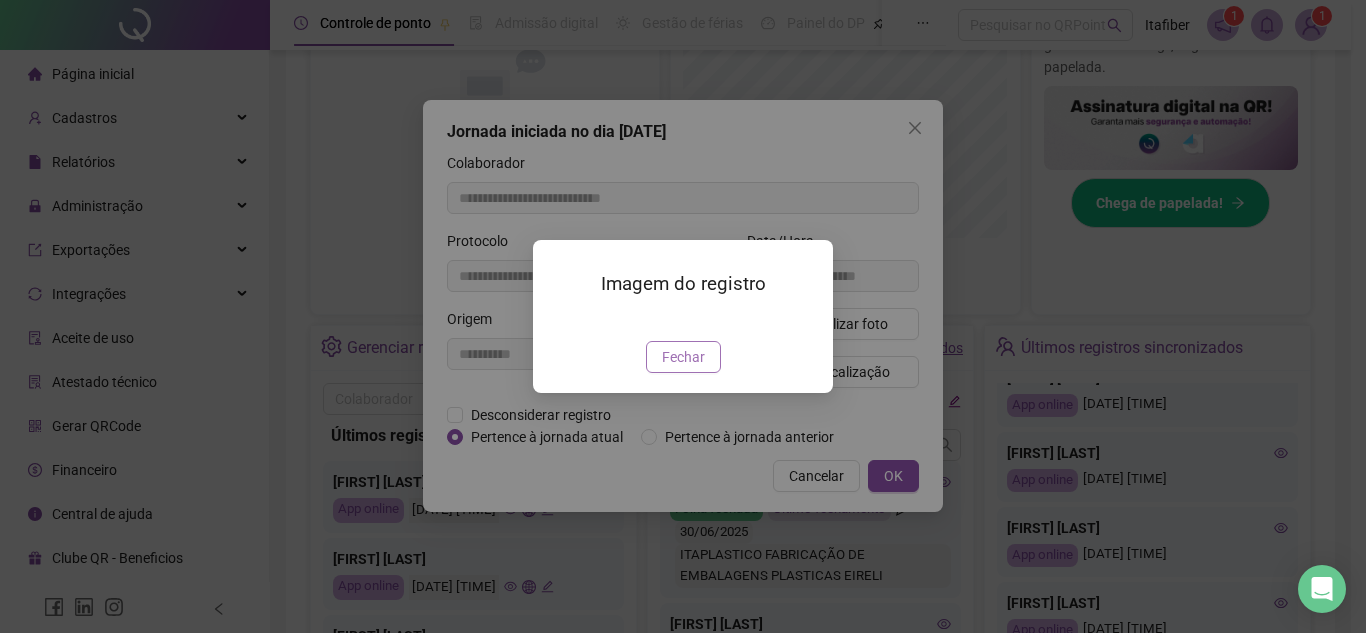 click on "Fechar" at bounding box center [683, 357] 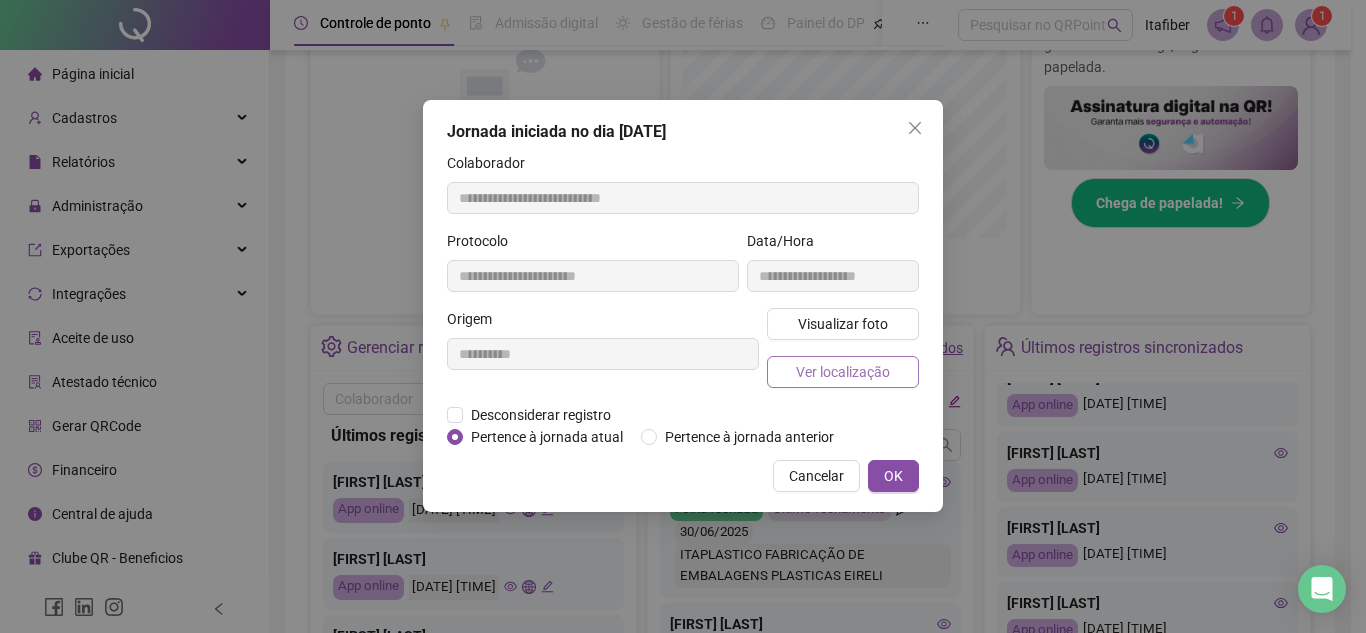 click on "Ver localização" at bounding box center [843, 372] 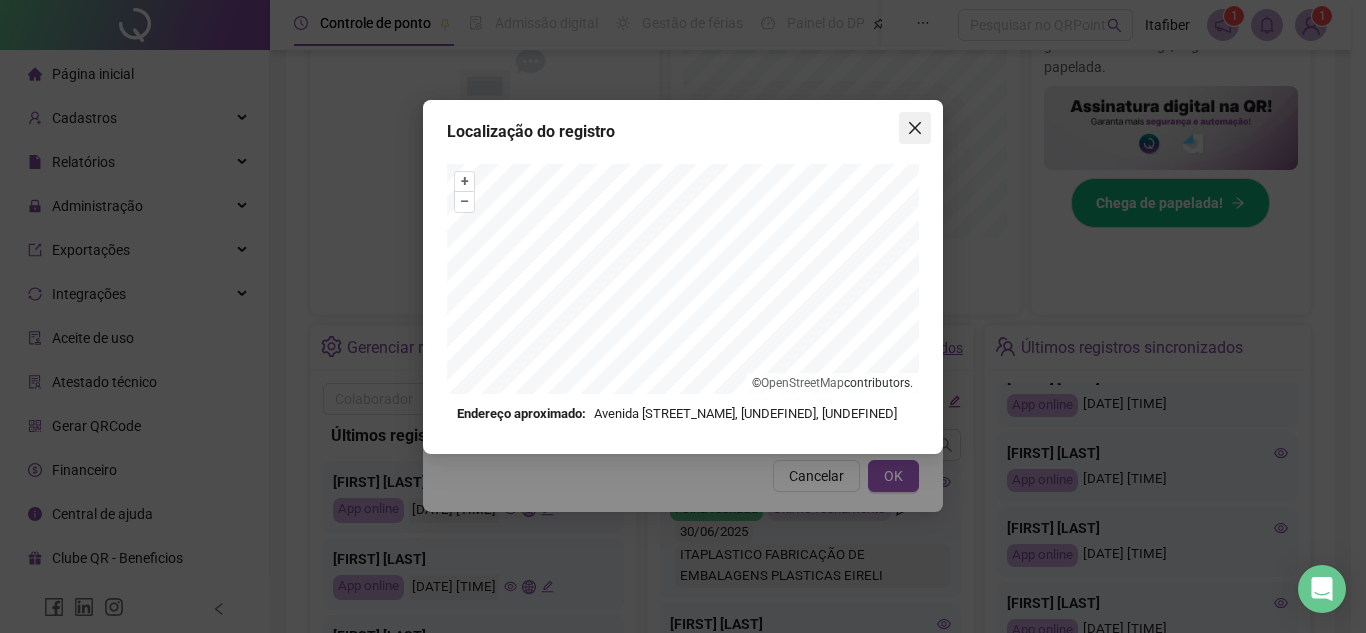 click at bounding box center [915, 128] 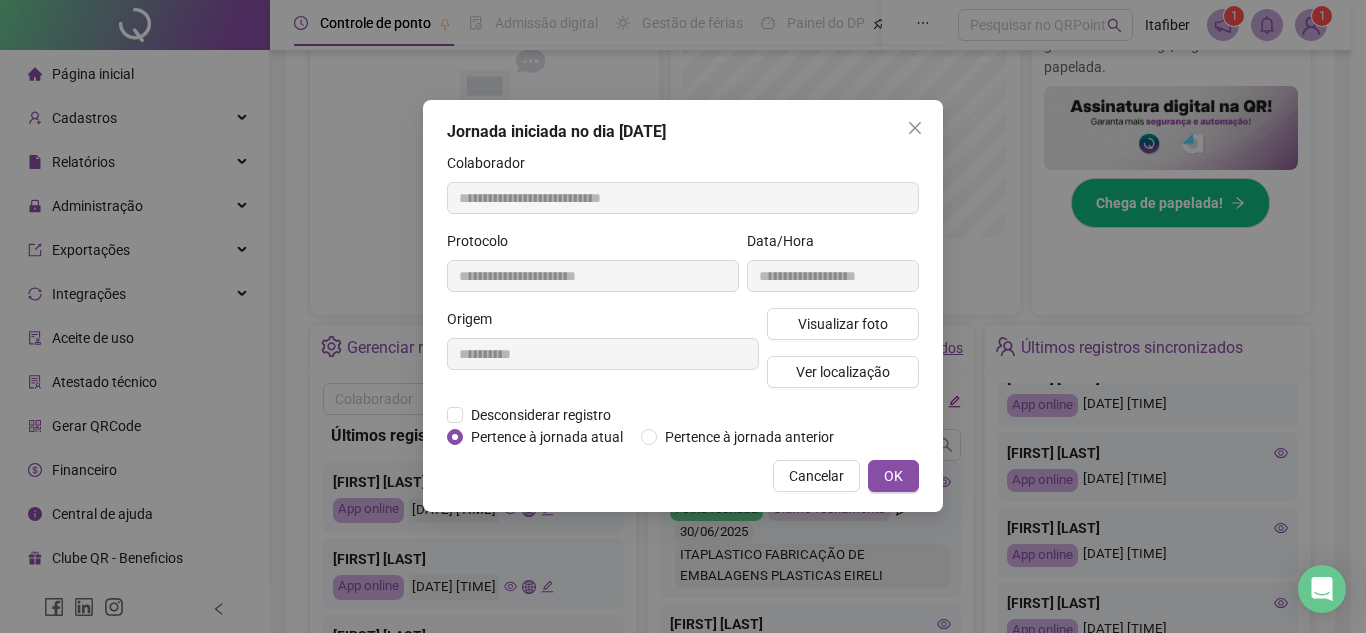 click on "**********" at bounding box center (683, 306) 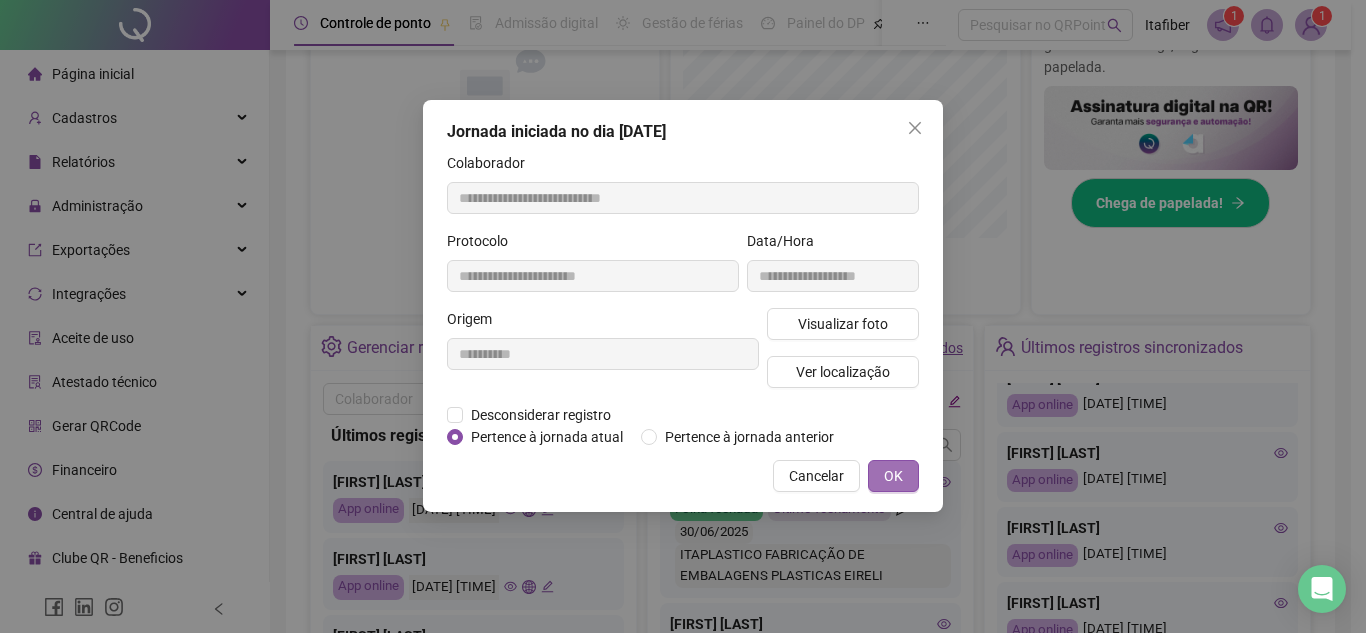 click on "OK" at bounding box center (893, 476) 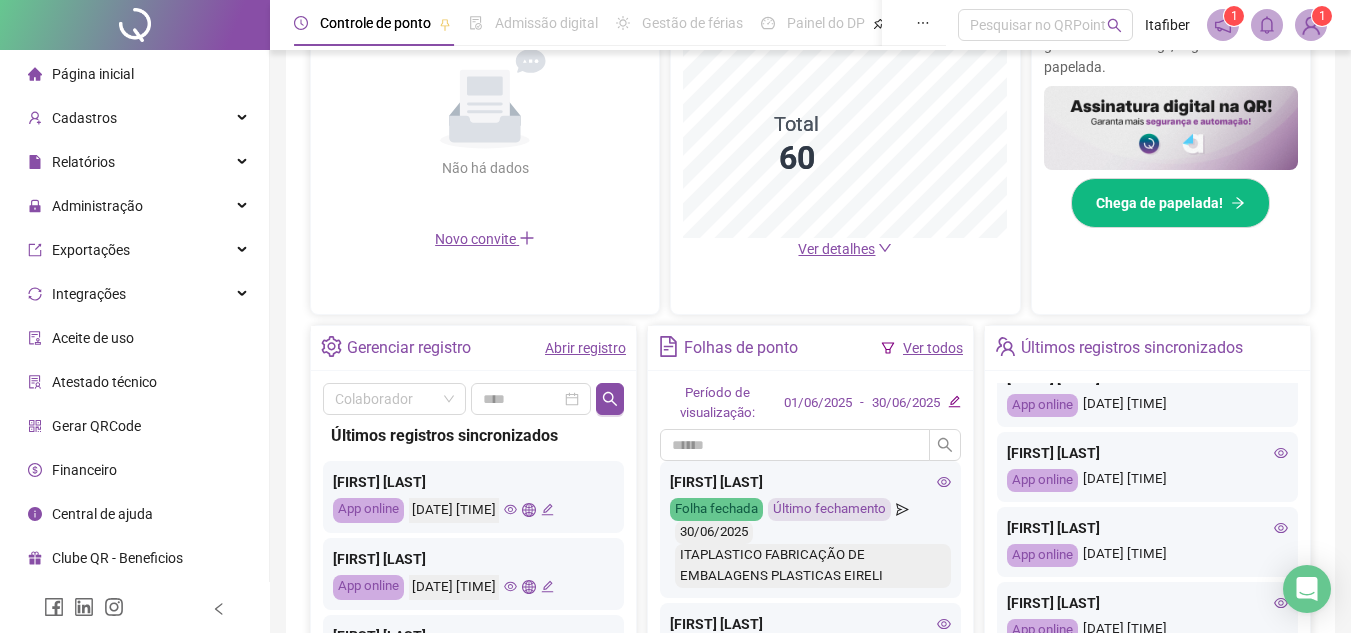click on "[FIRST] [LAST]" at bounding box center [1147, 528] 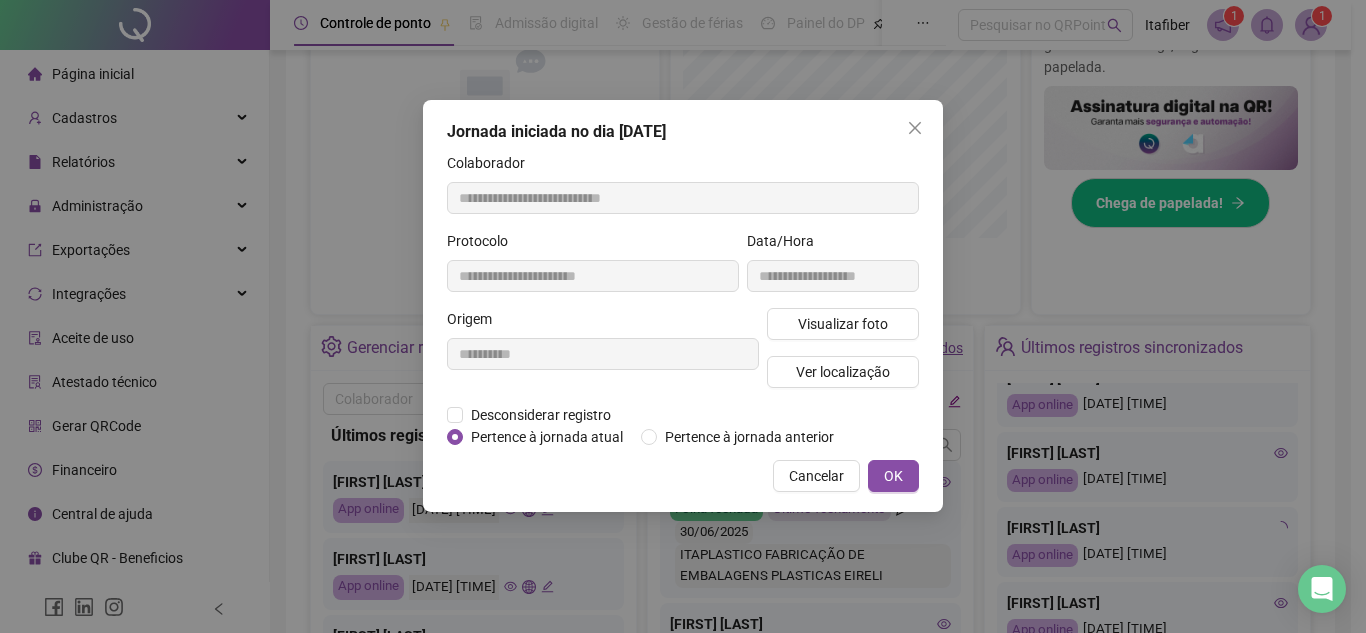 type on "**********" 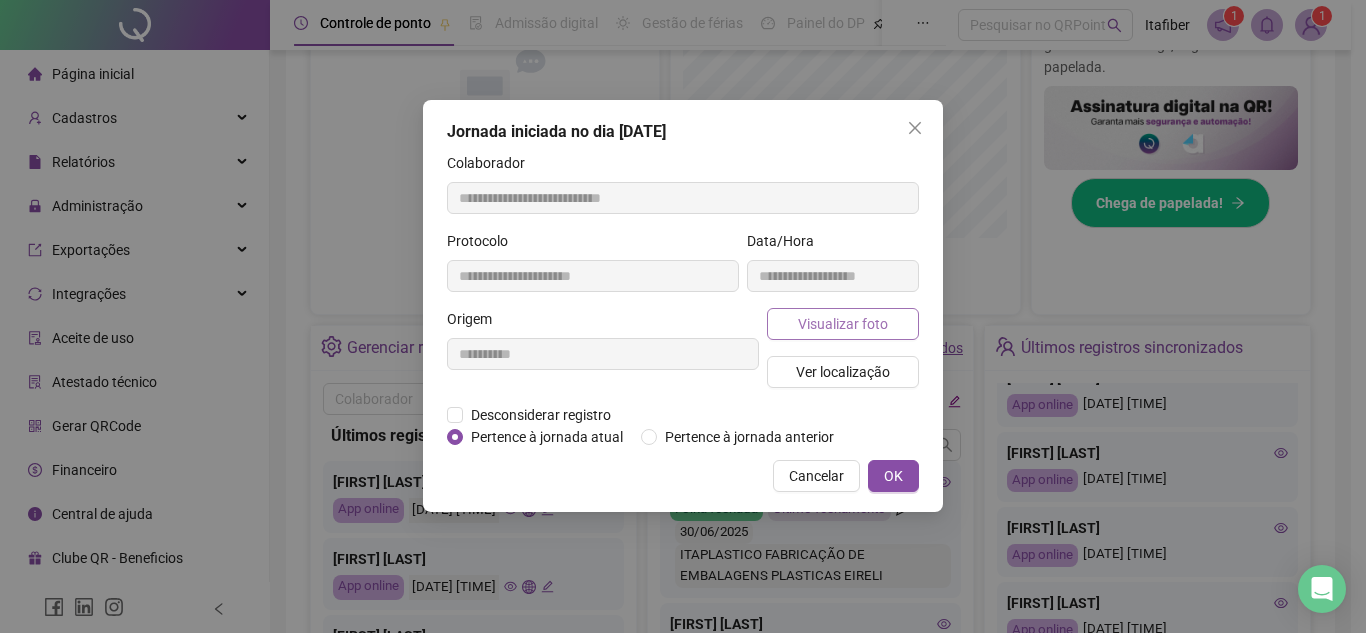 click on "Visualizar foto" at bounding box center (843, 324) 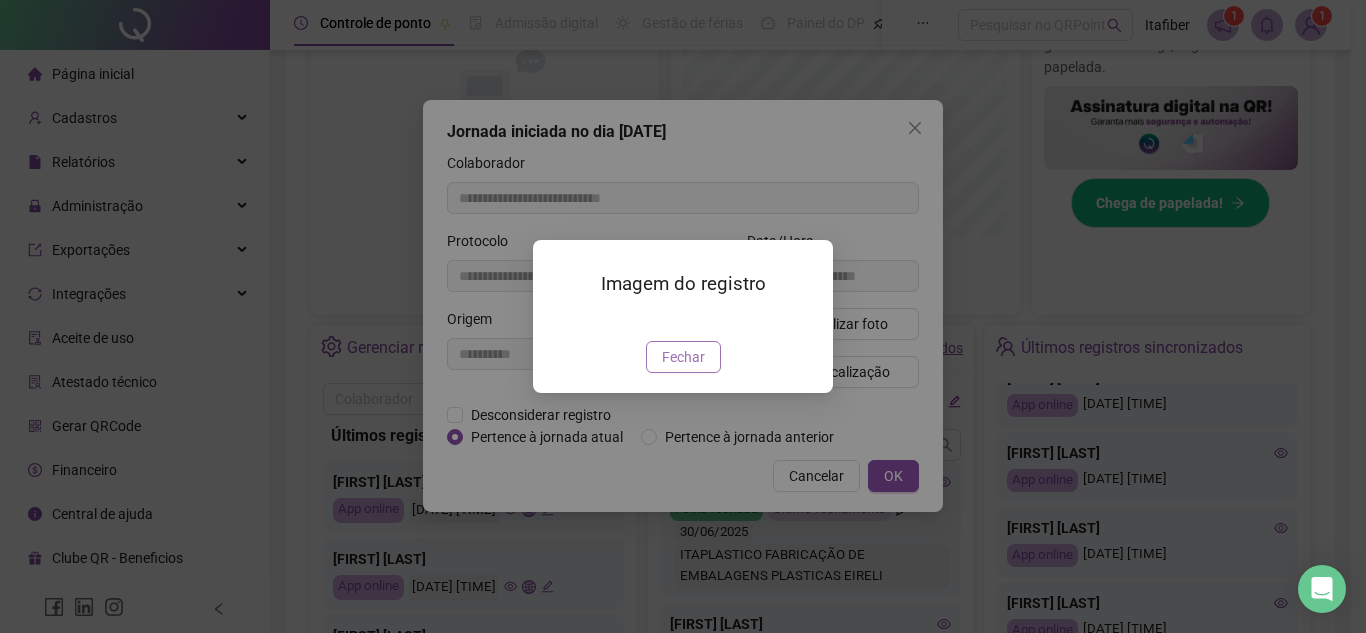 click on "Fechar" at bounding box center [683, 357] 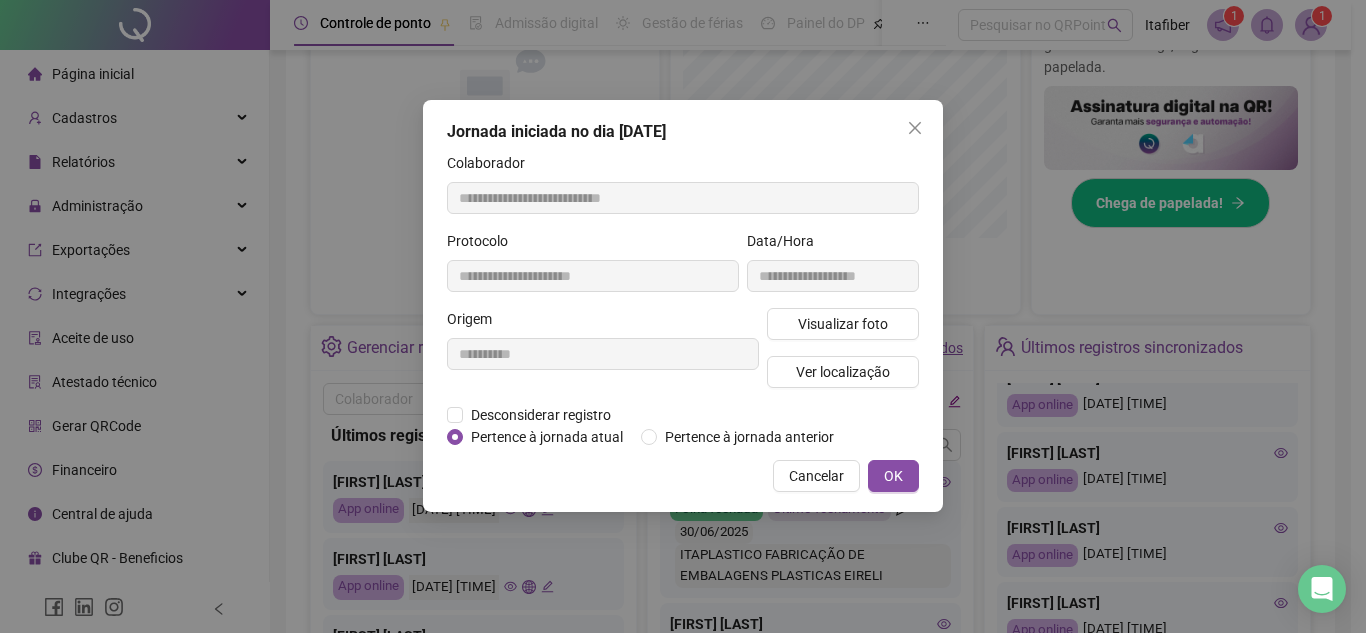 click on "Visualizar foto Ver localização" at bounding box center [843, 356] 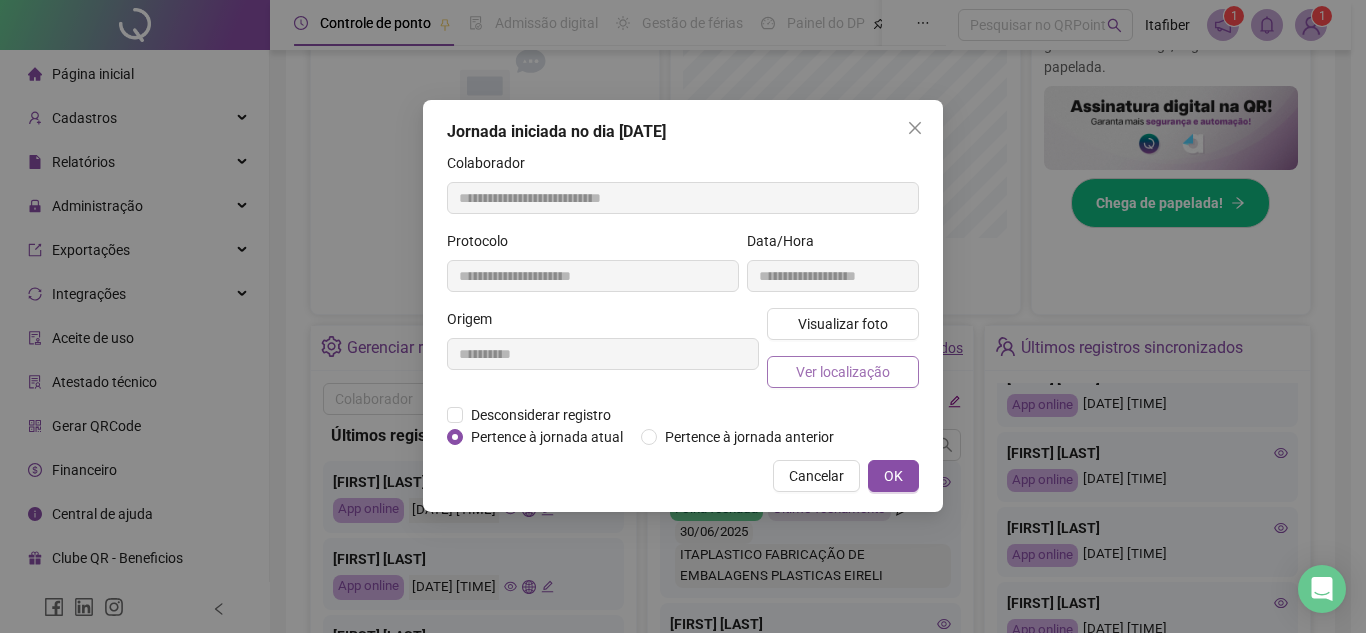 click on "Ver localização" at bounding box center [843, 372] 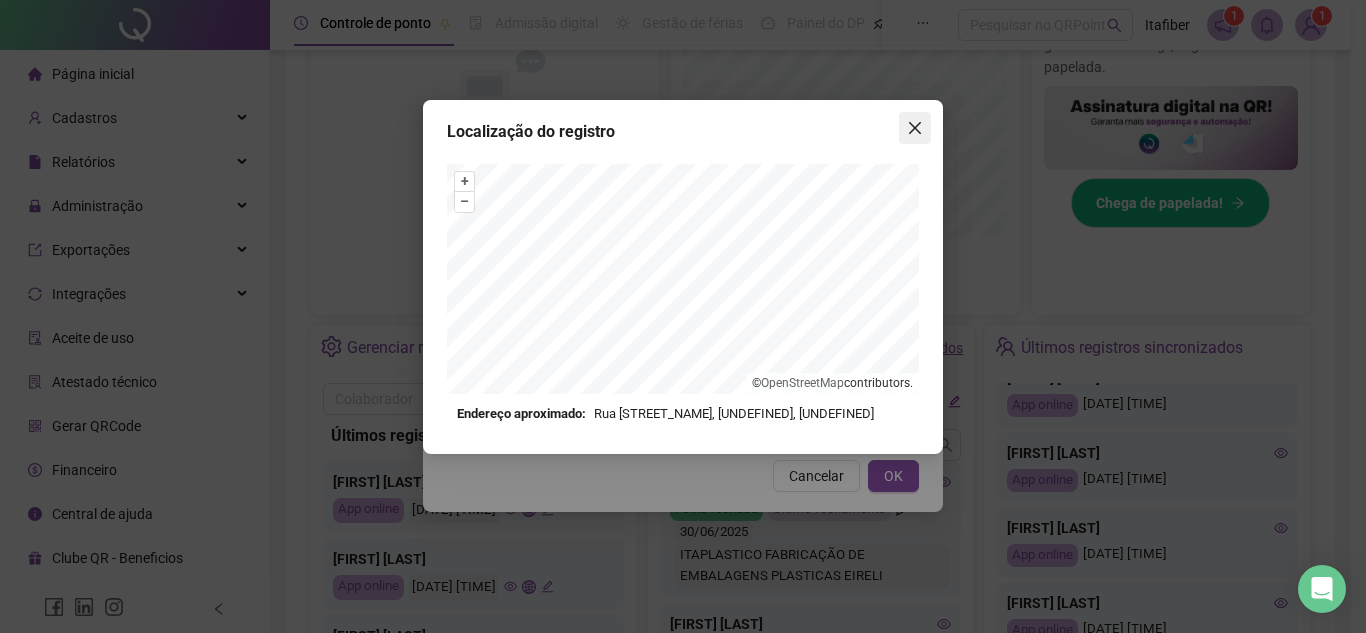 click at bounding box center (915, 128) 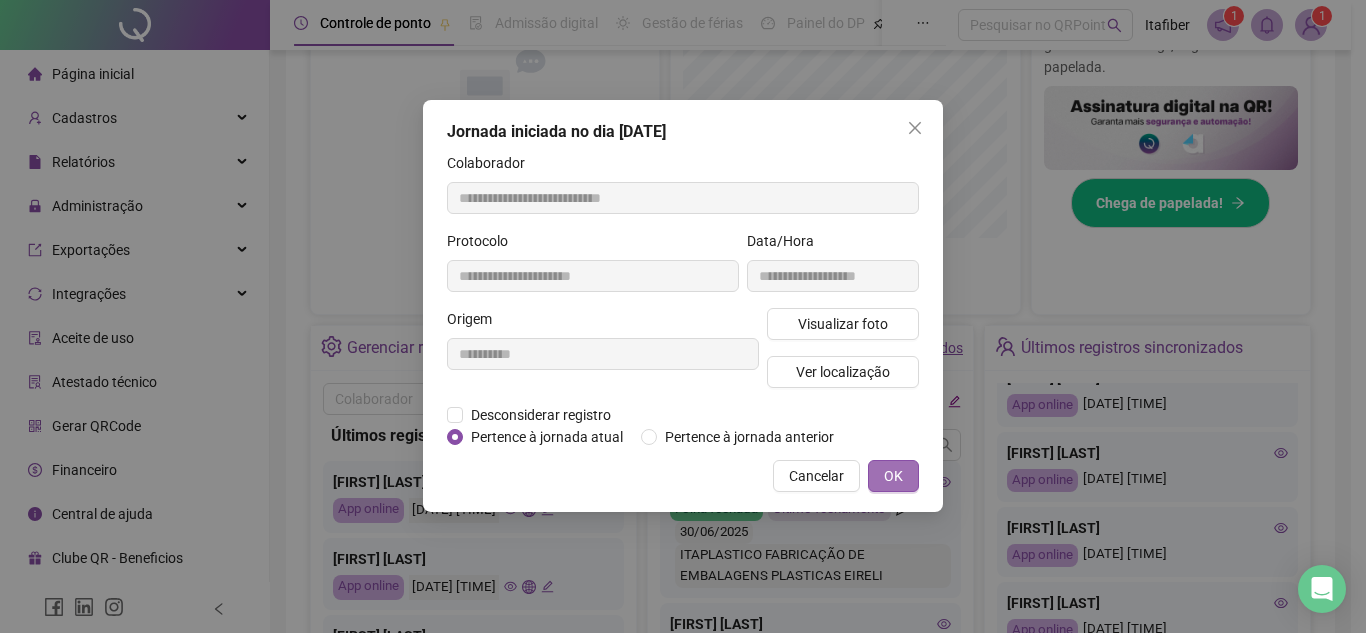 click on "OK" at bounding box center [893, 476] 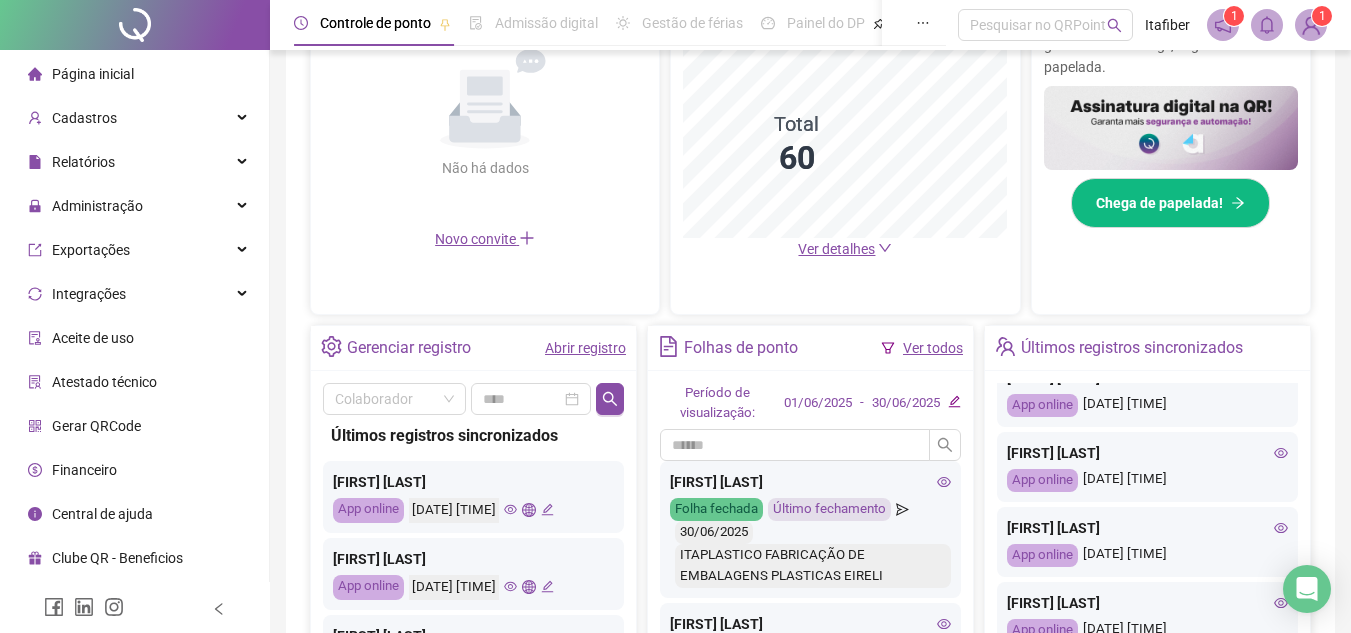 scroll, scrollTop: 200, scrollLeft: 0, axis: vertical 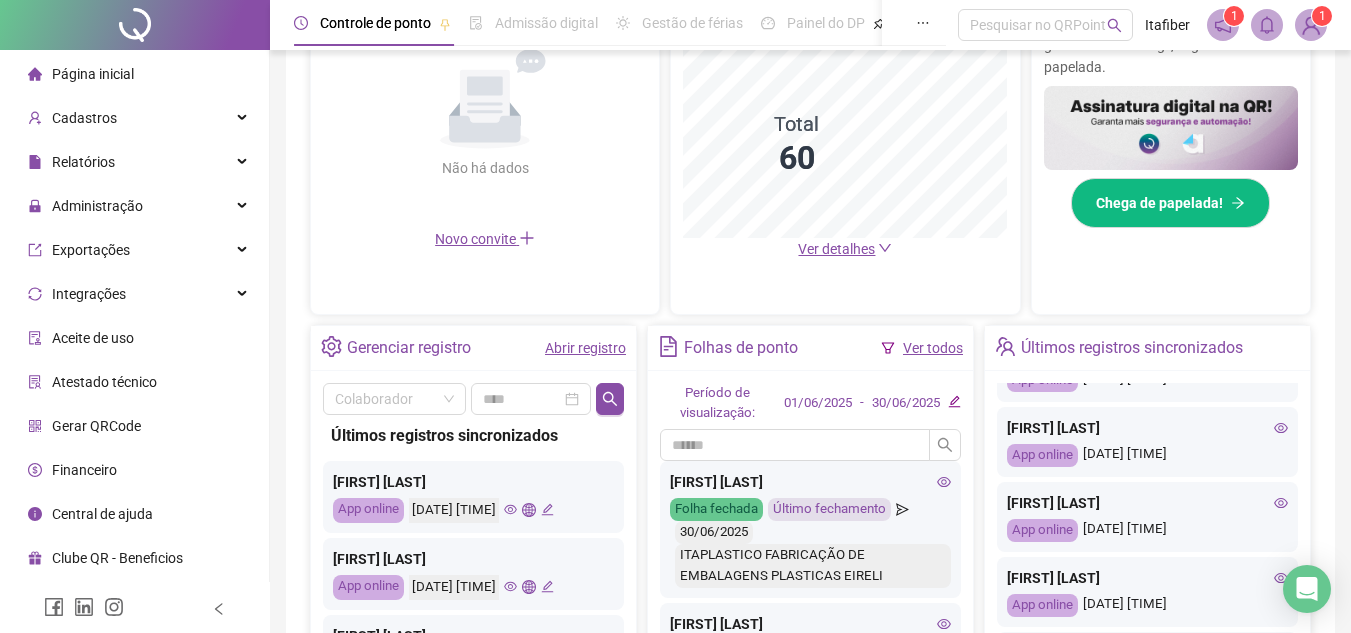 click 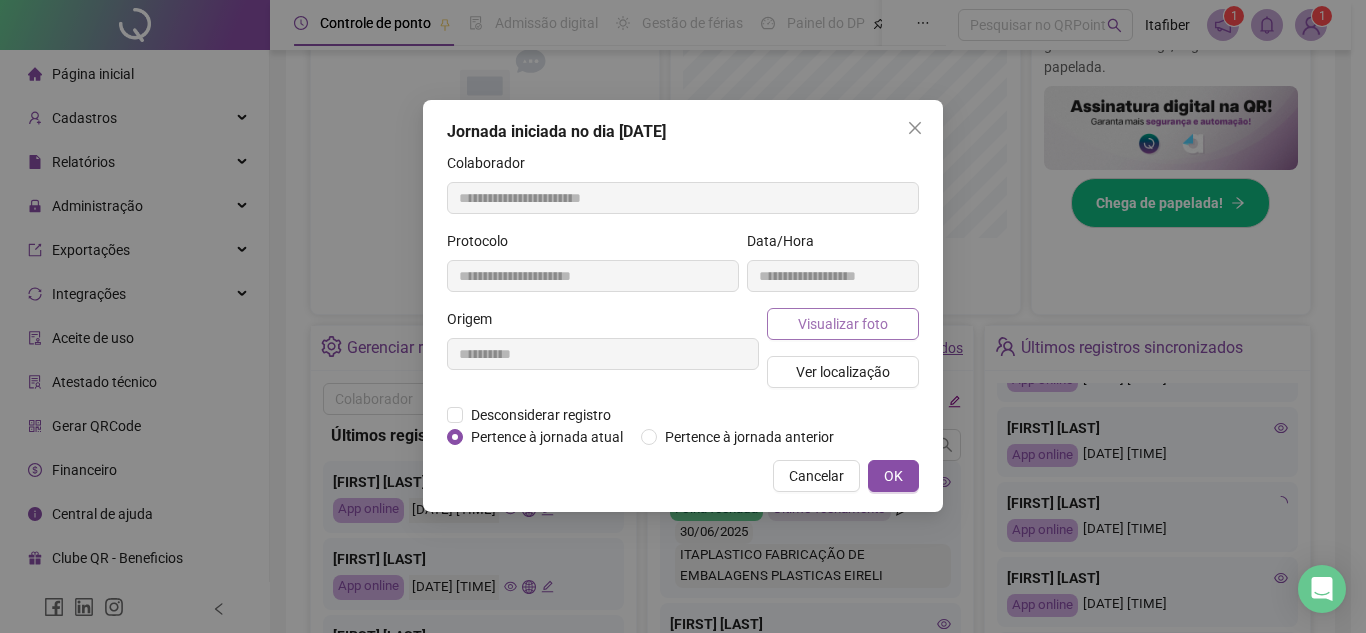 click on "Visualizar foto" at bounding box center (843, 324) 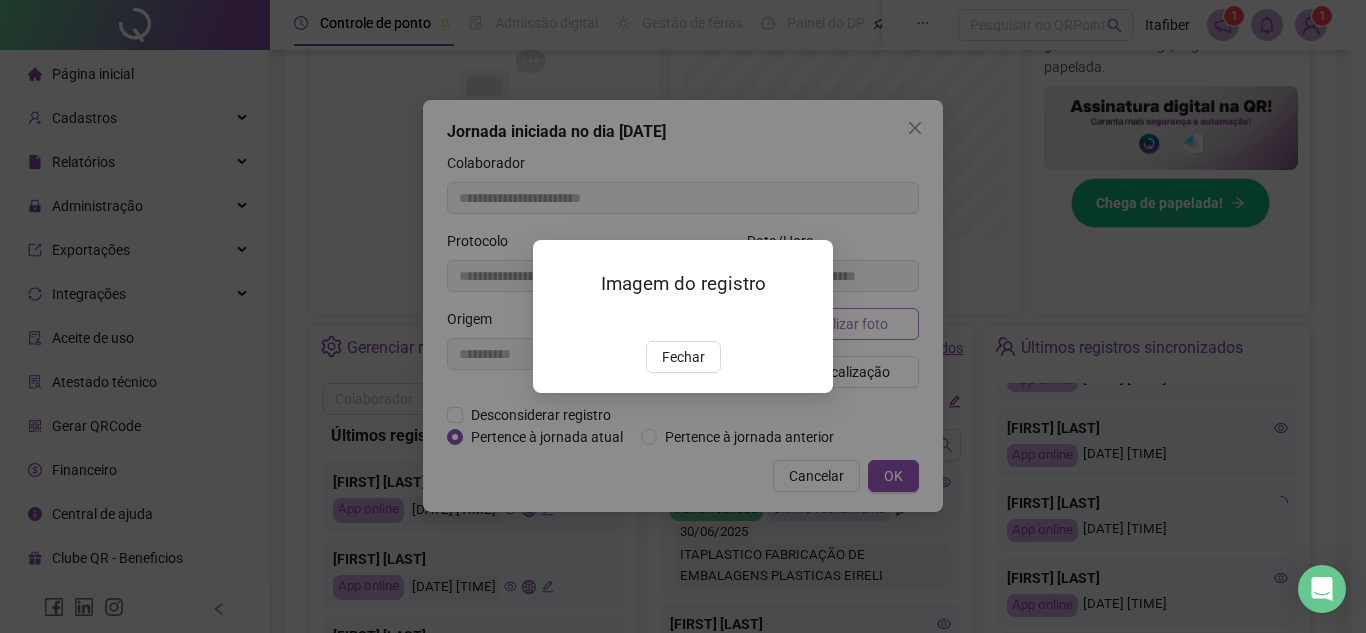 type on "**********" 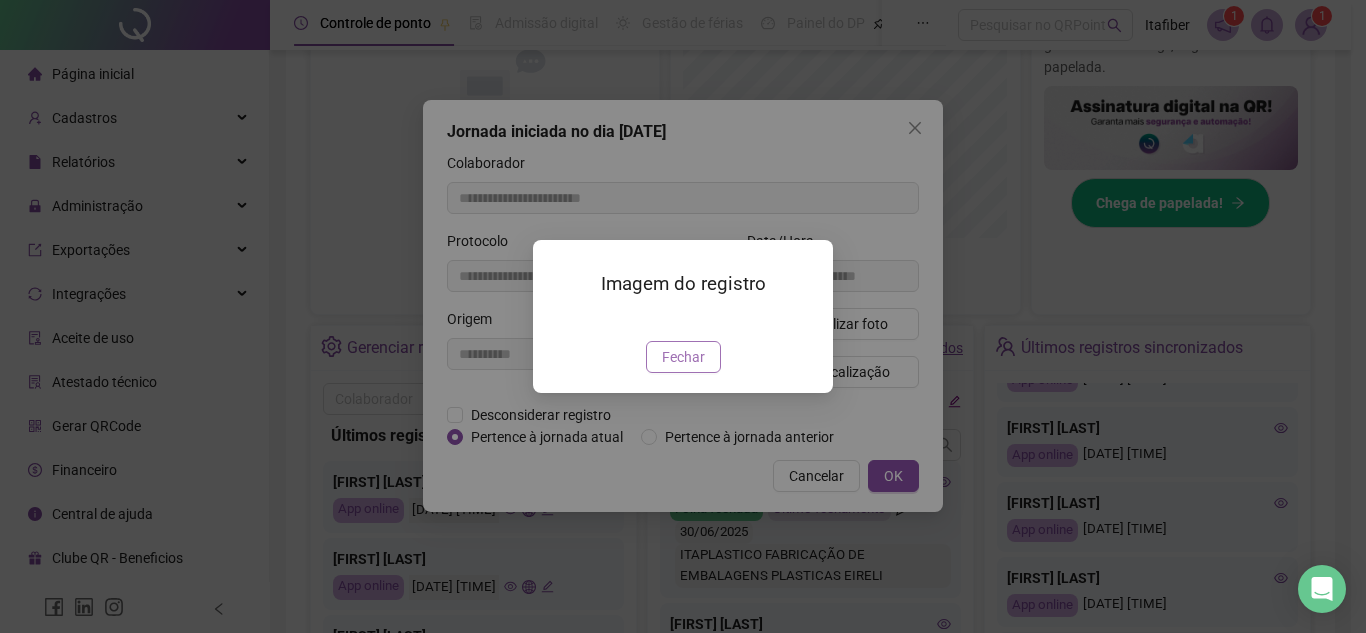 click on "Fechar" at bounding box center (683, 357) 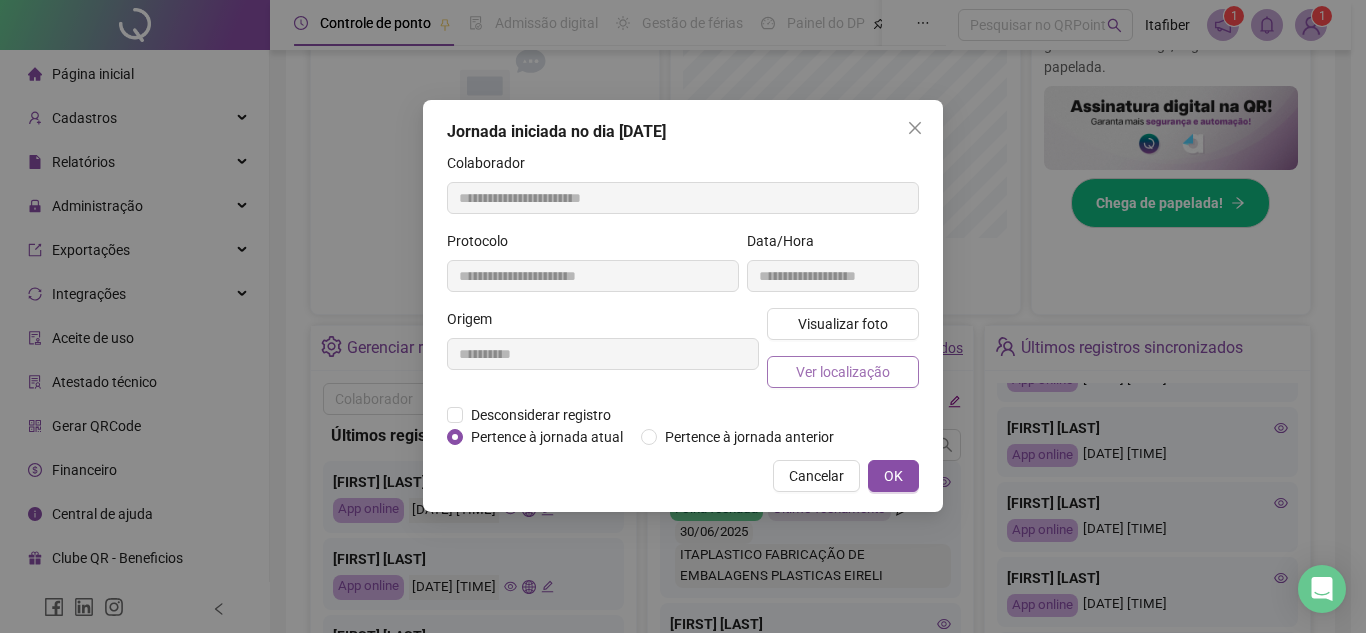 click on "Ver localização" at bounding box center (843, 372) 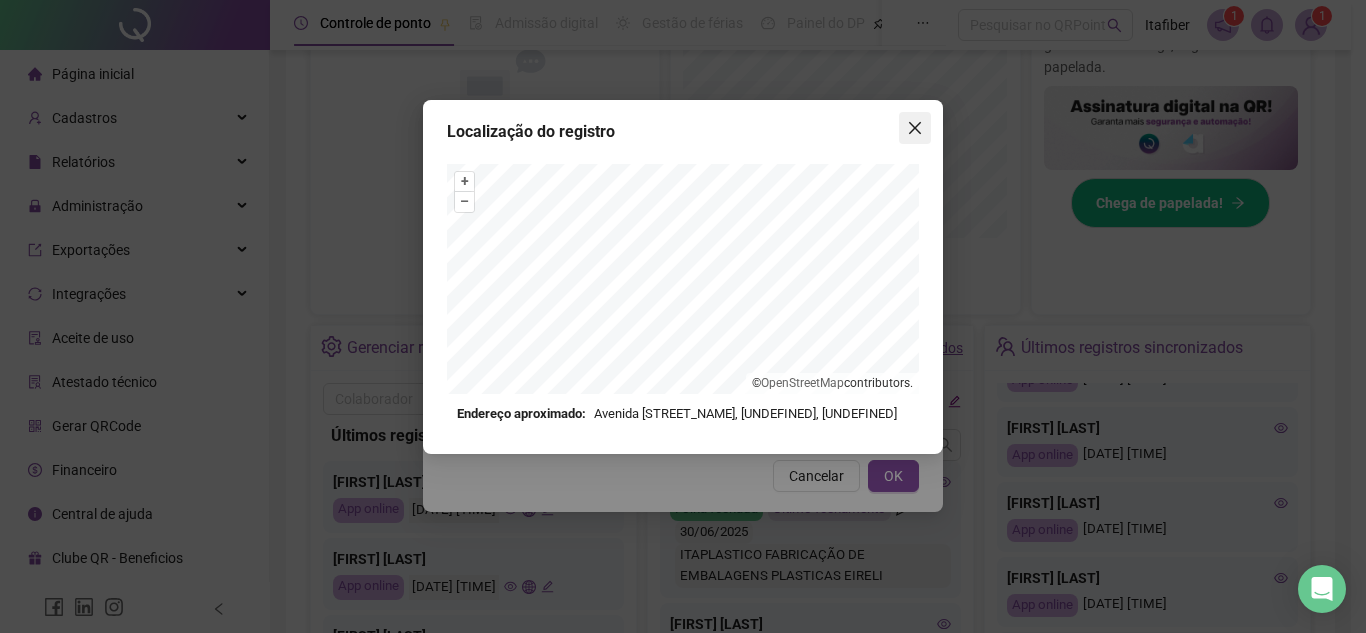 click at bounding box center [915, 128] 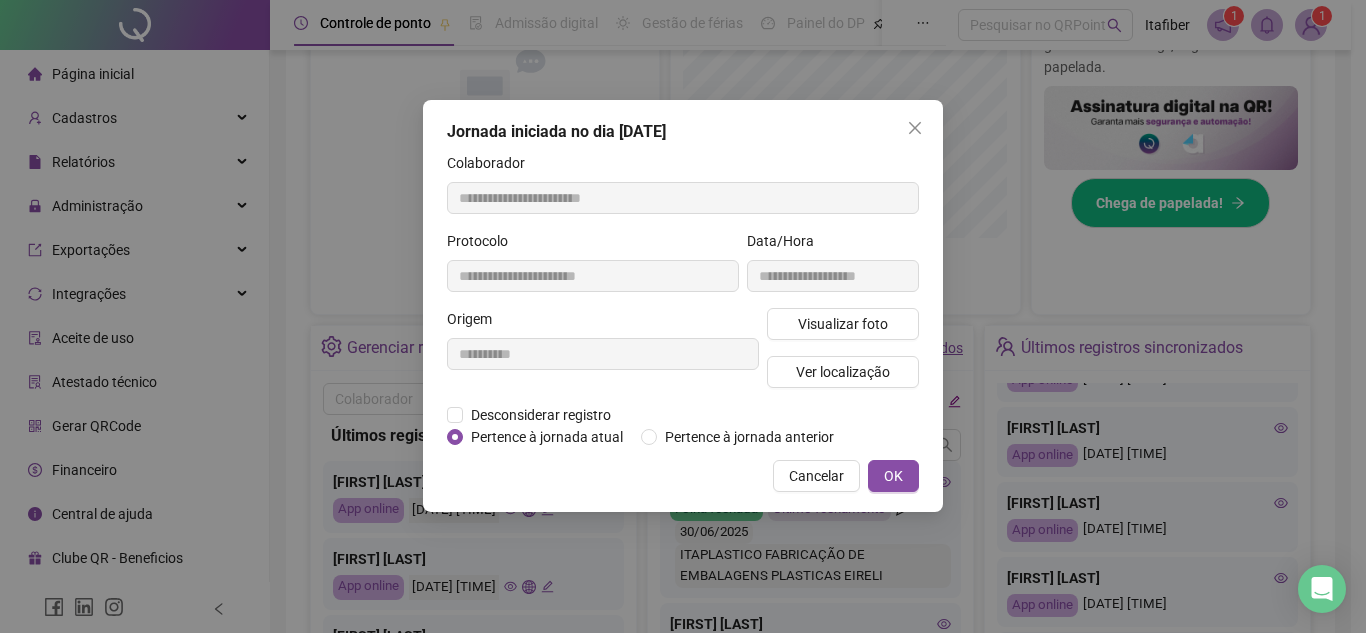 drag, startPoint x: 906, startPoint y: 475, endPoint x: 928, endPoint y: 475, distance: 22 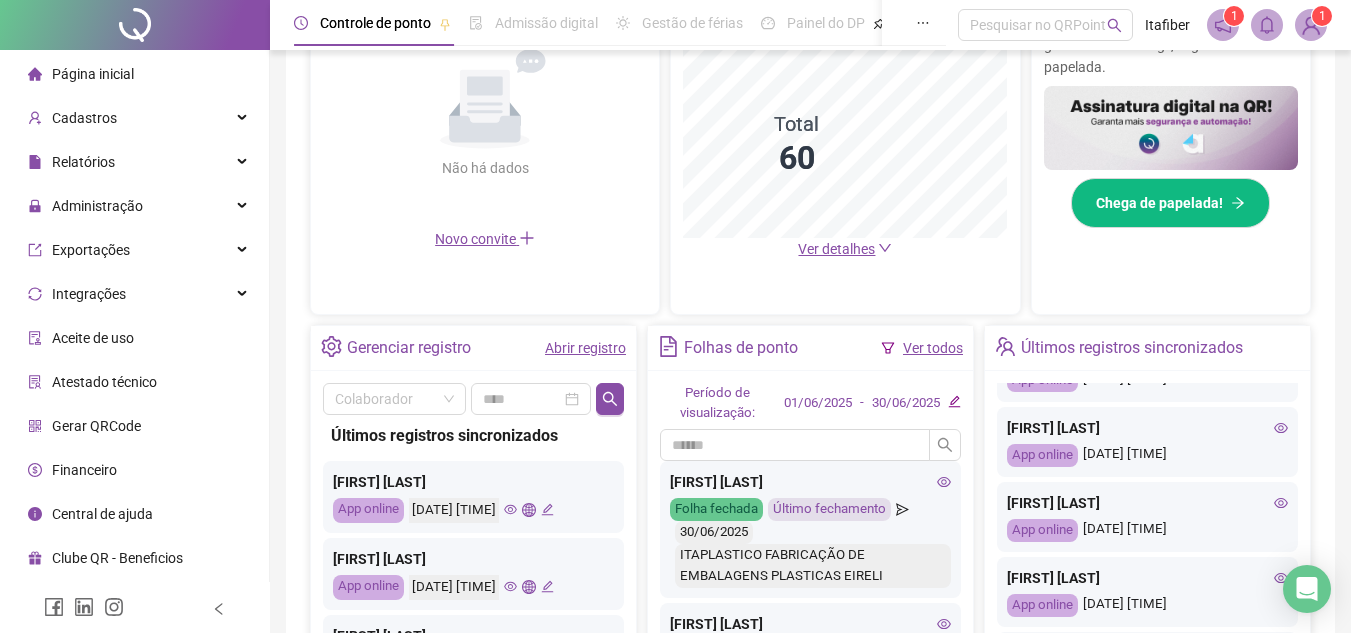 click 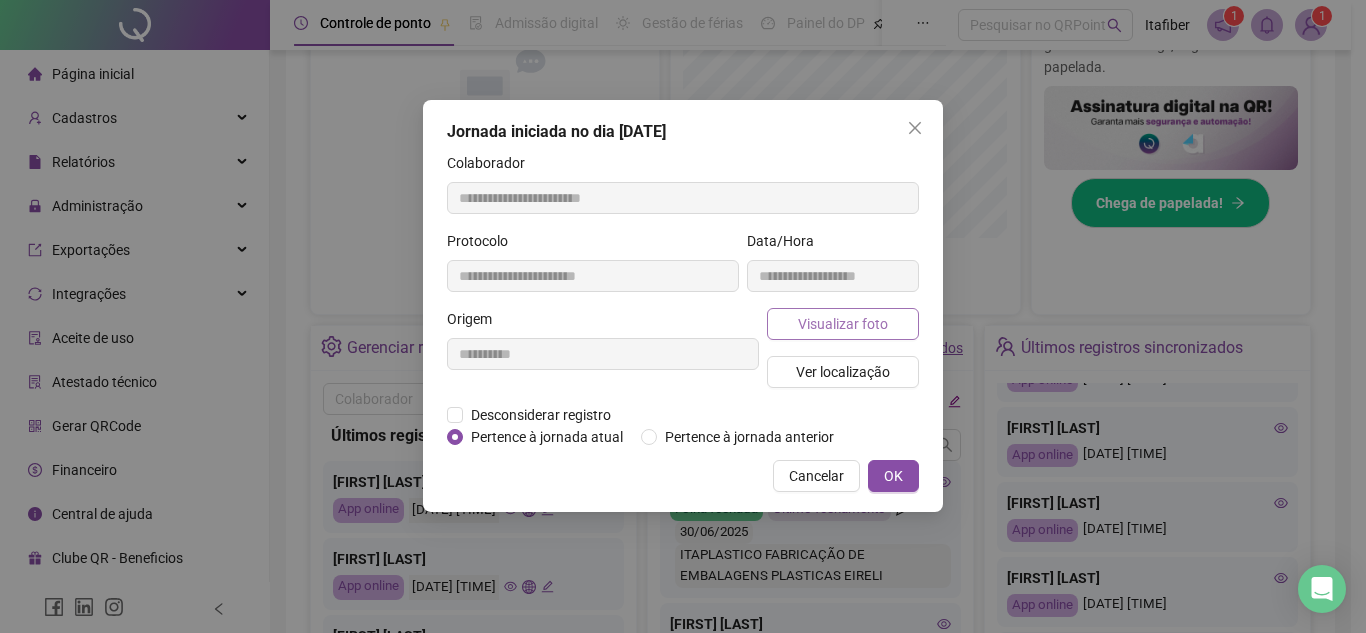 click on "Visualizar foto" at bounding box center [843, 324] 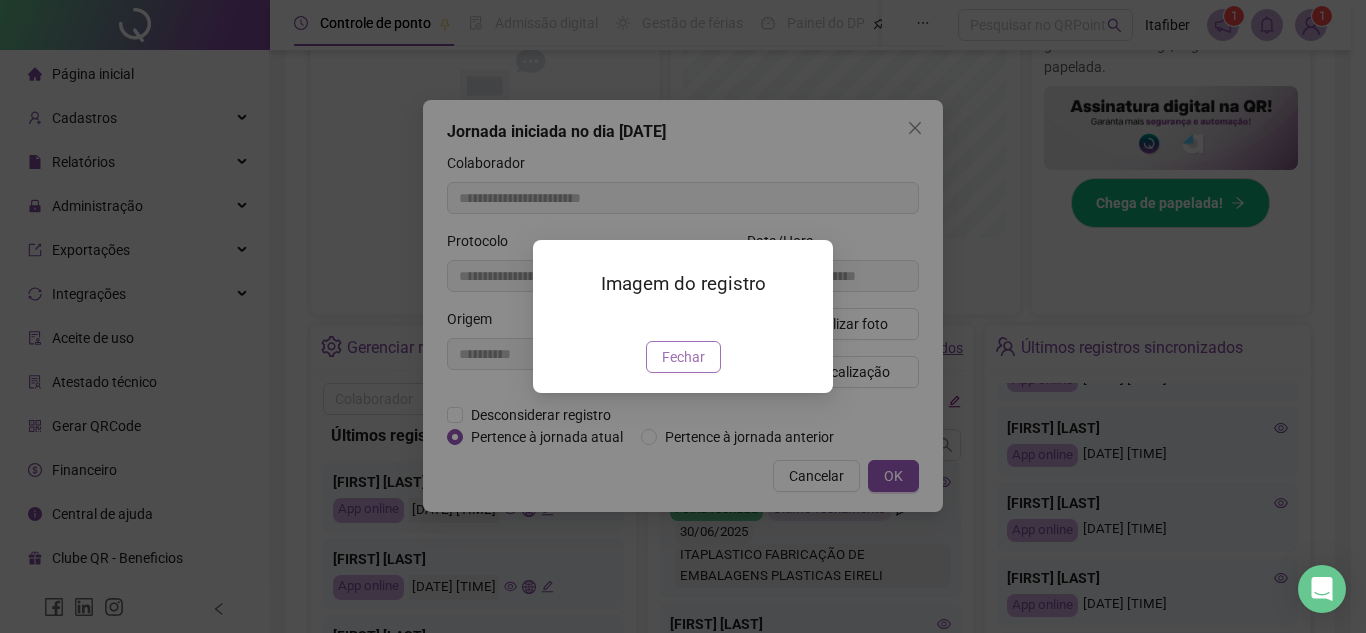 click on "Fechar" at bounding box center (683, 357) 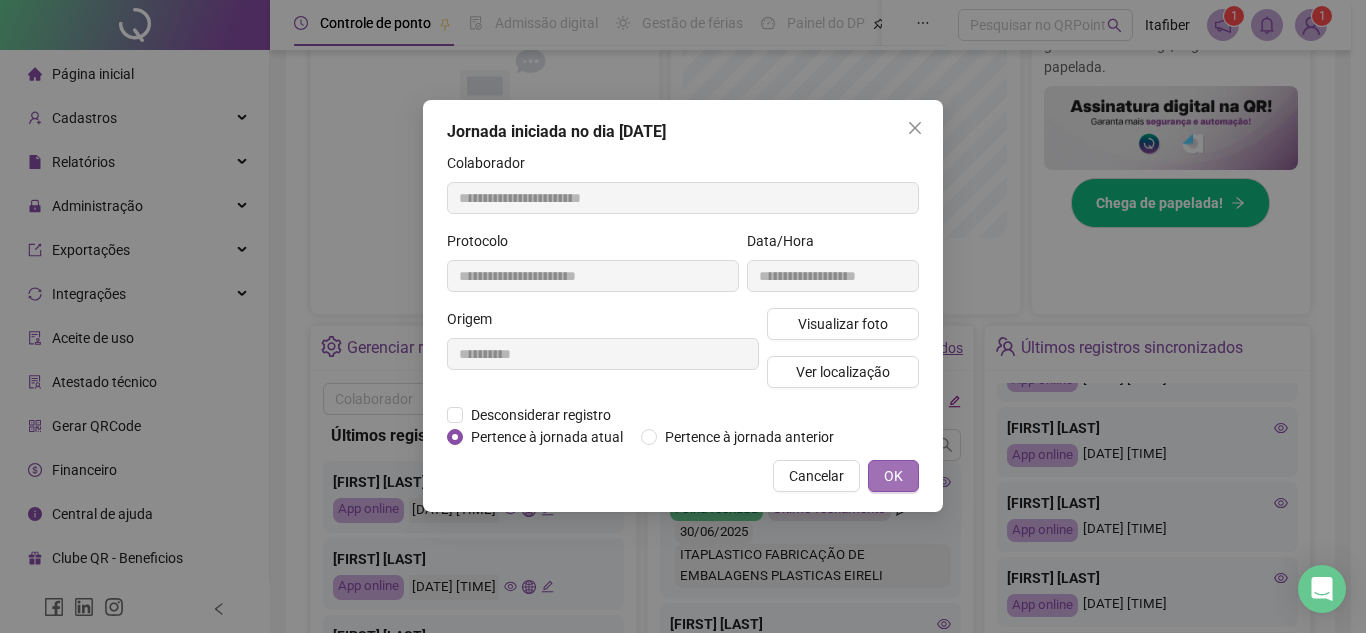click on "OK" at bounding box center (893, 476) 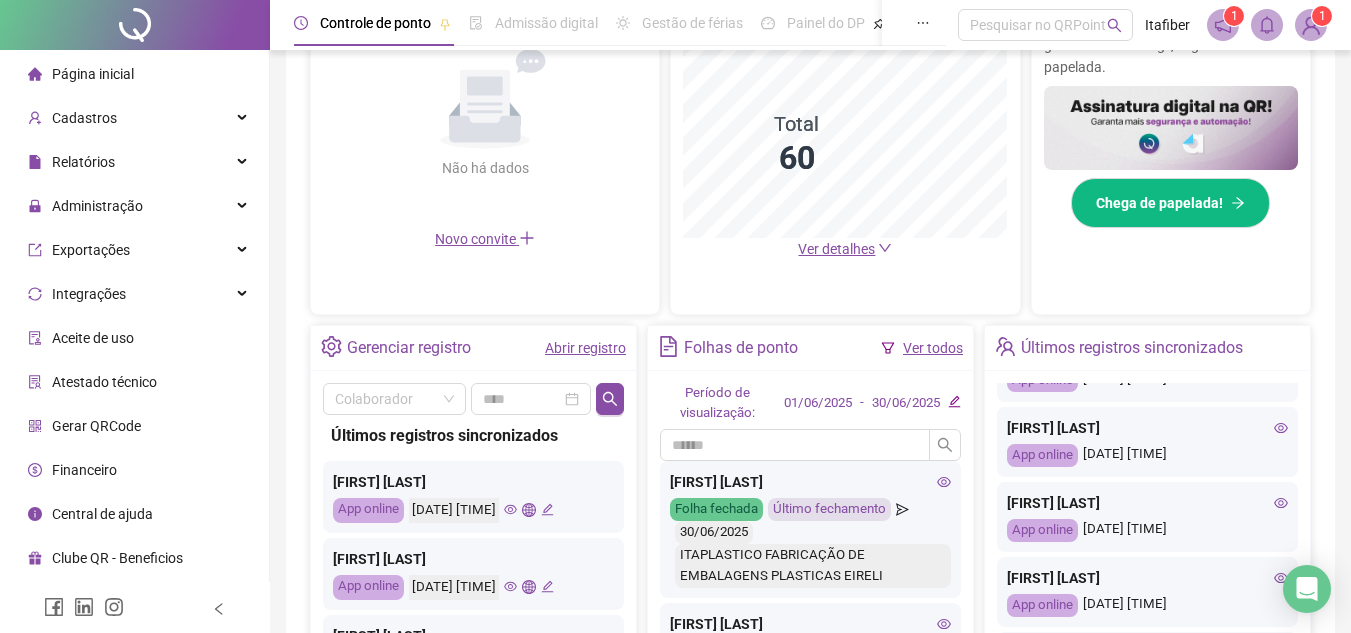 scroll, scrollTop: 300, scrollLeft: 0, axis: vertical 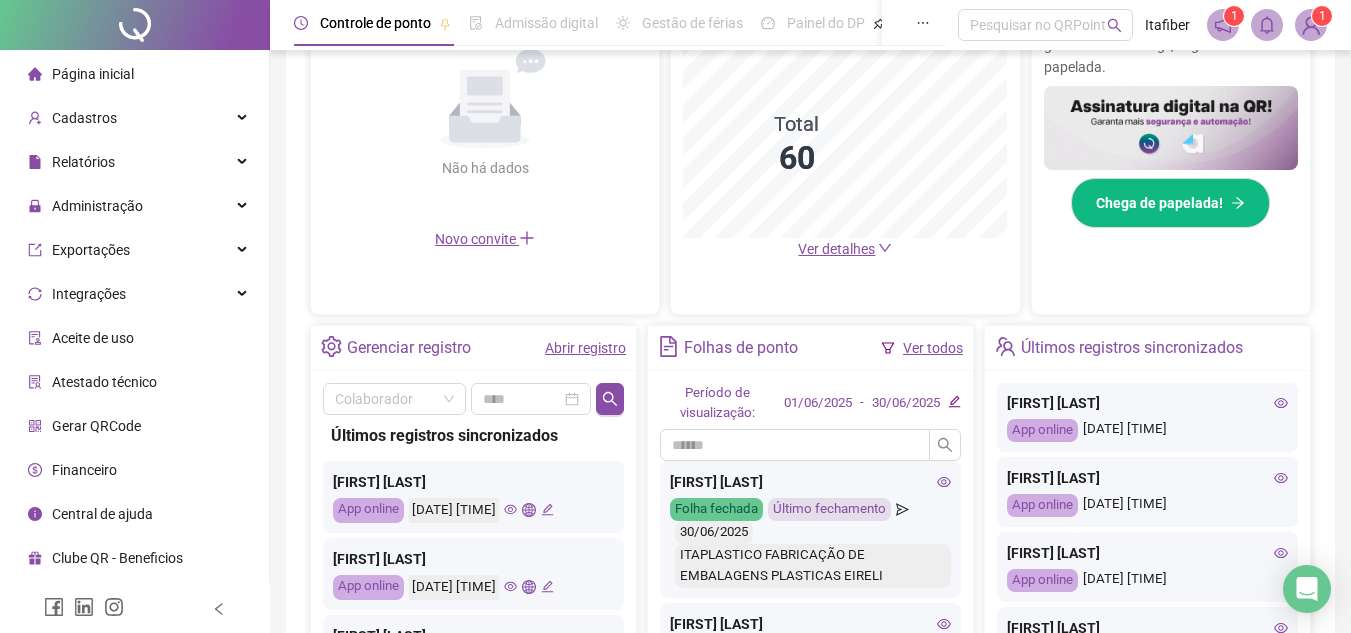 click 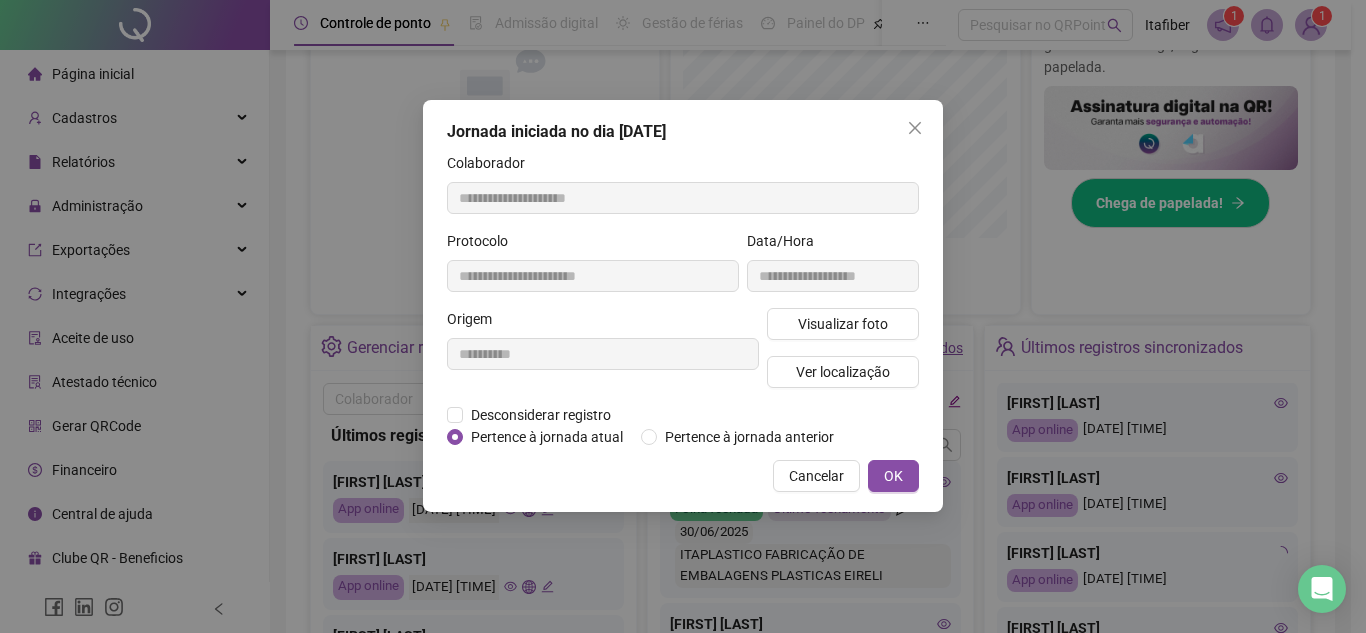 type on "**********" 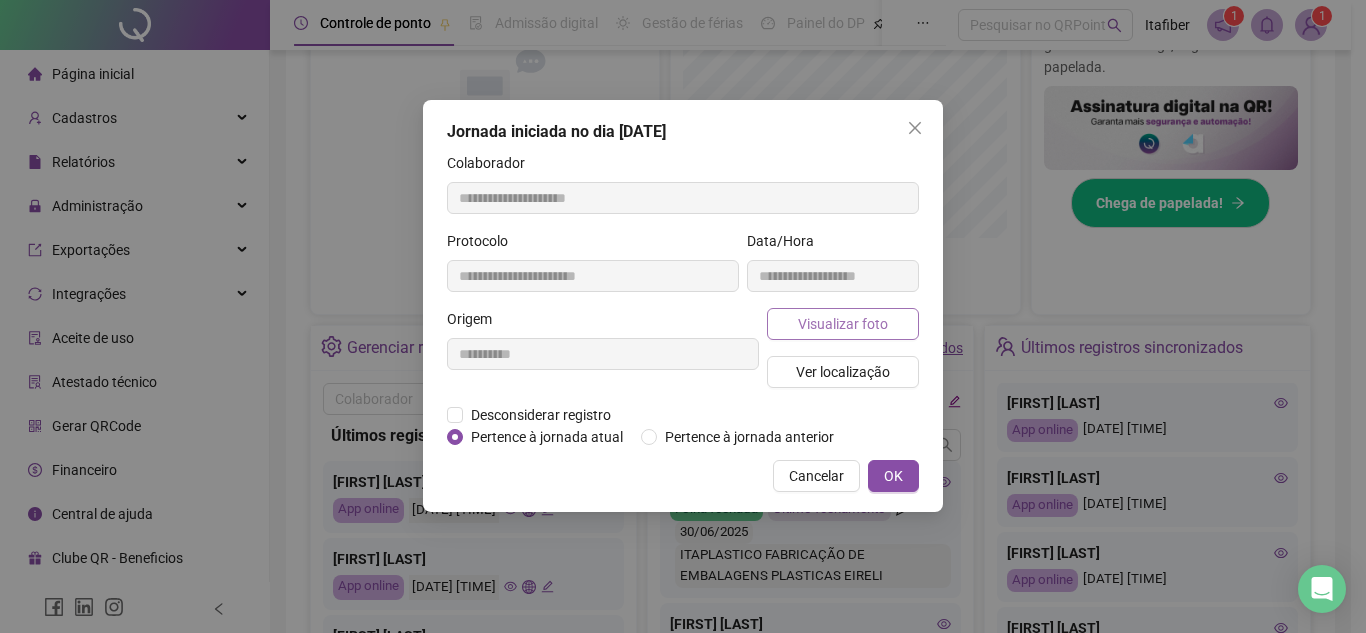 click on "Visualizar foto" at bounding box center (843, 324) 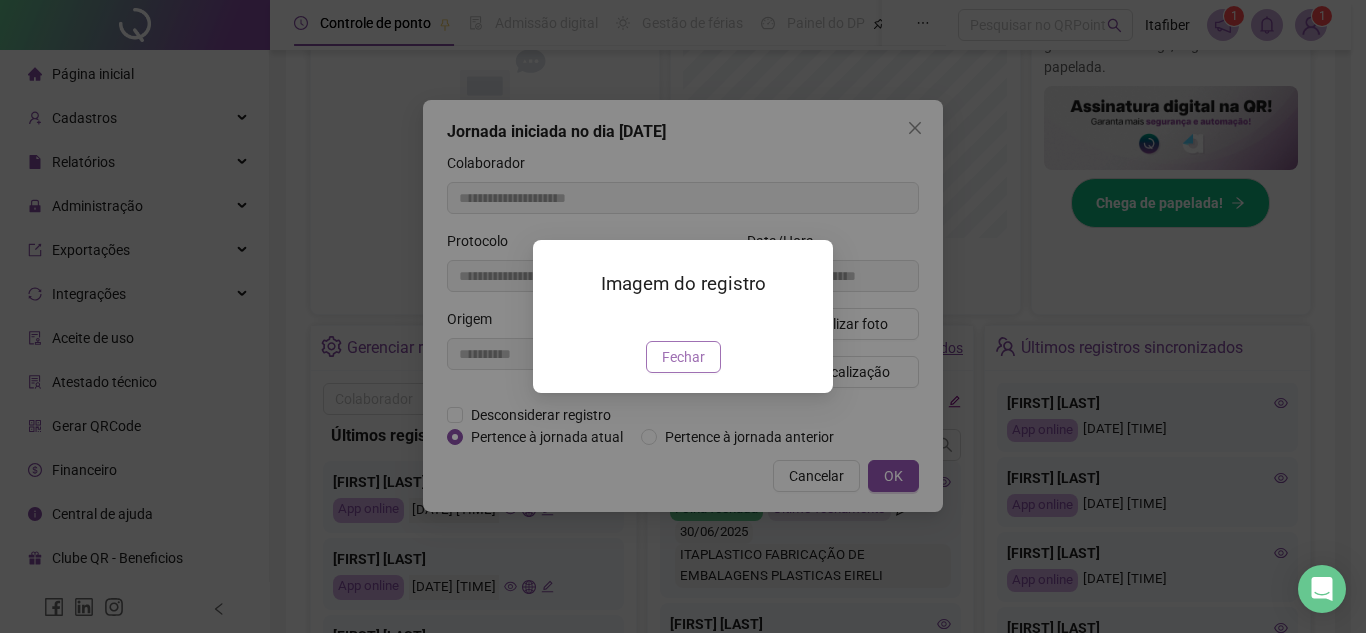 click on "Fechar" at bounding box center [683, 357] 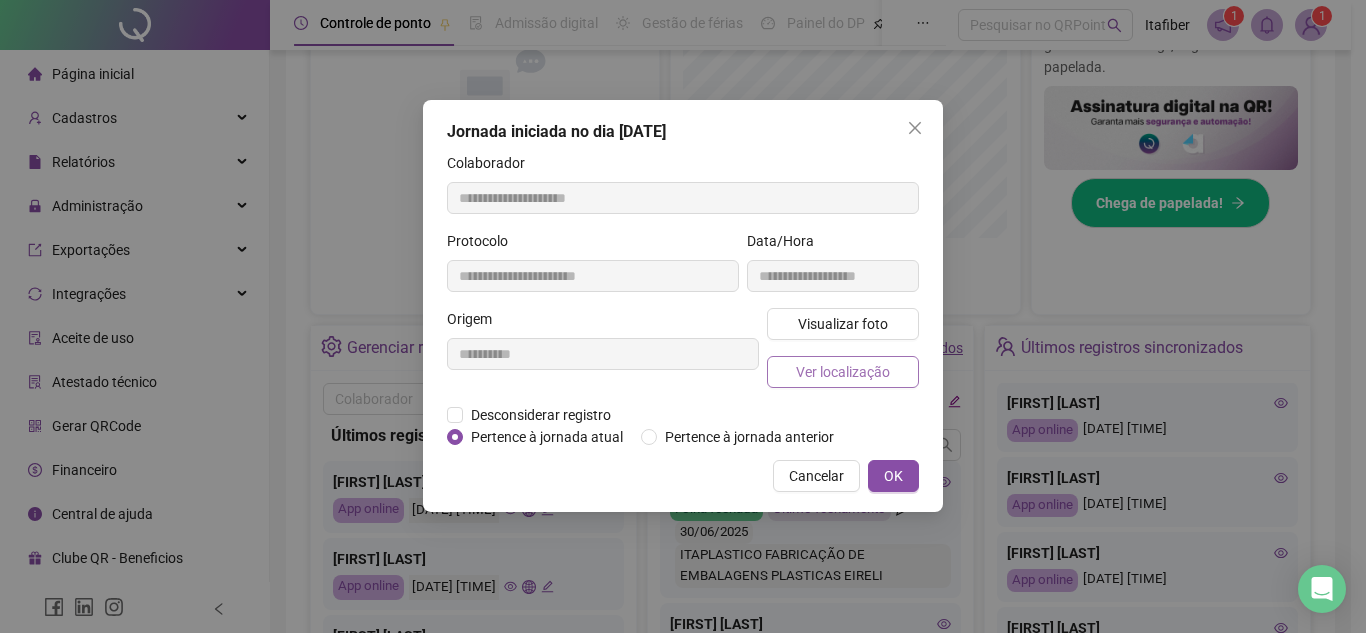 click on "Ver localização" at bounding box center (843, 372) 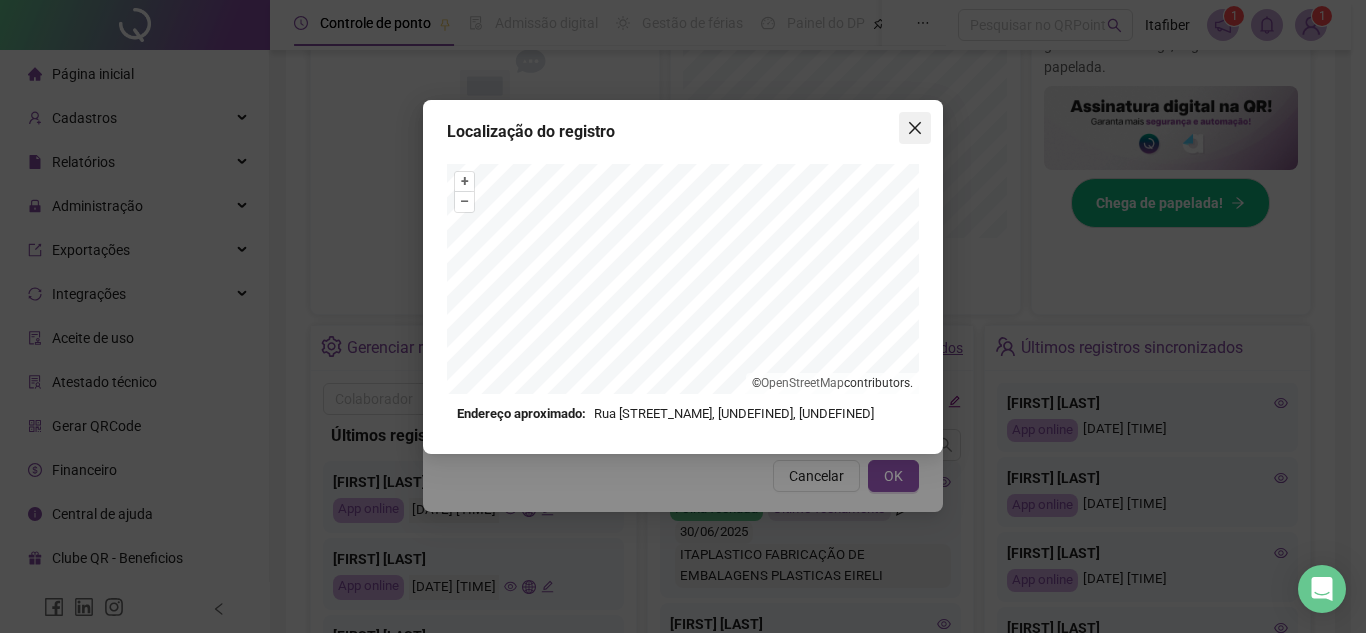click at bounding box center [915, 128] 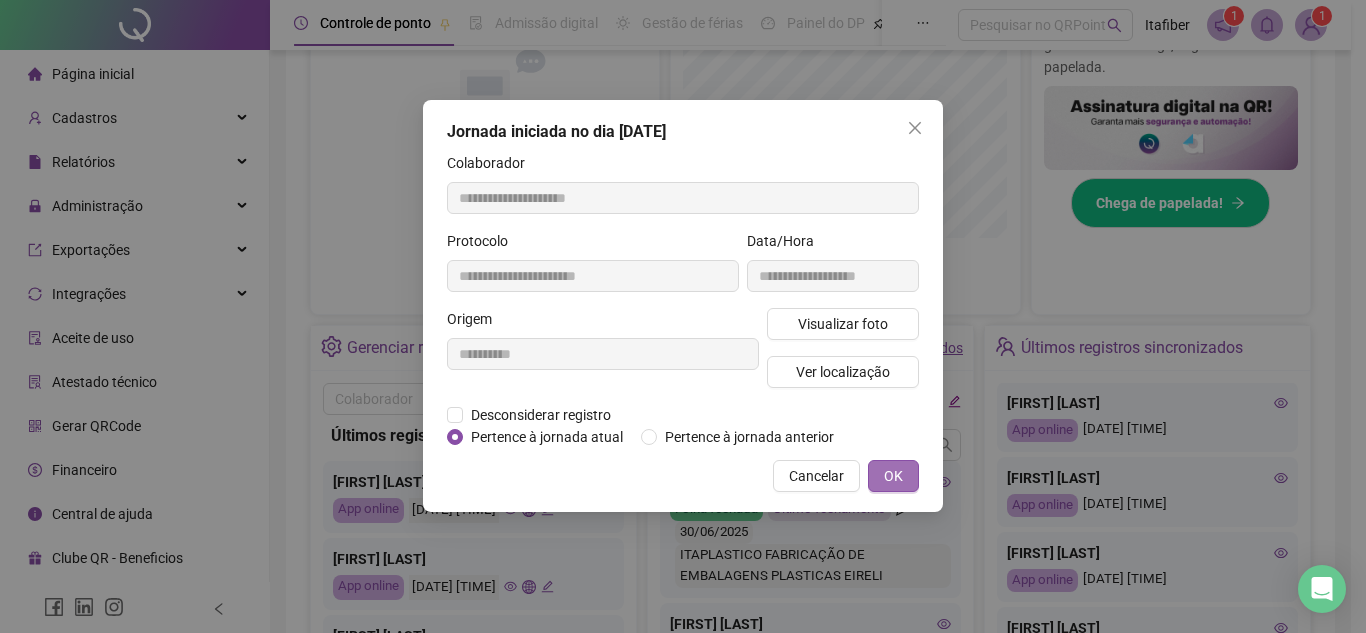 click on "OK" at bounding box center [893, 476] 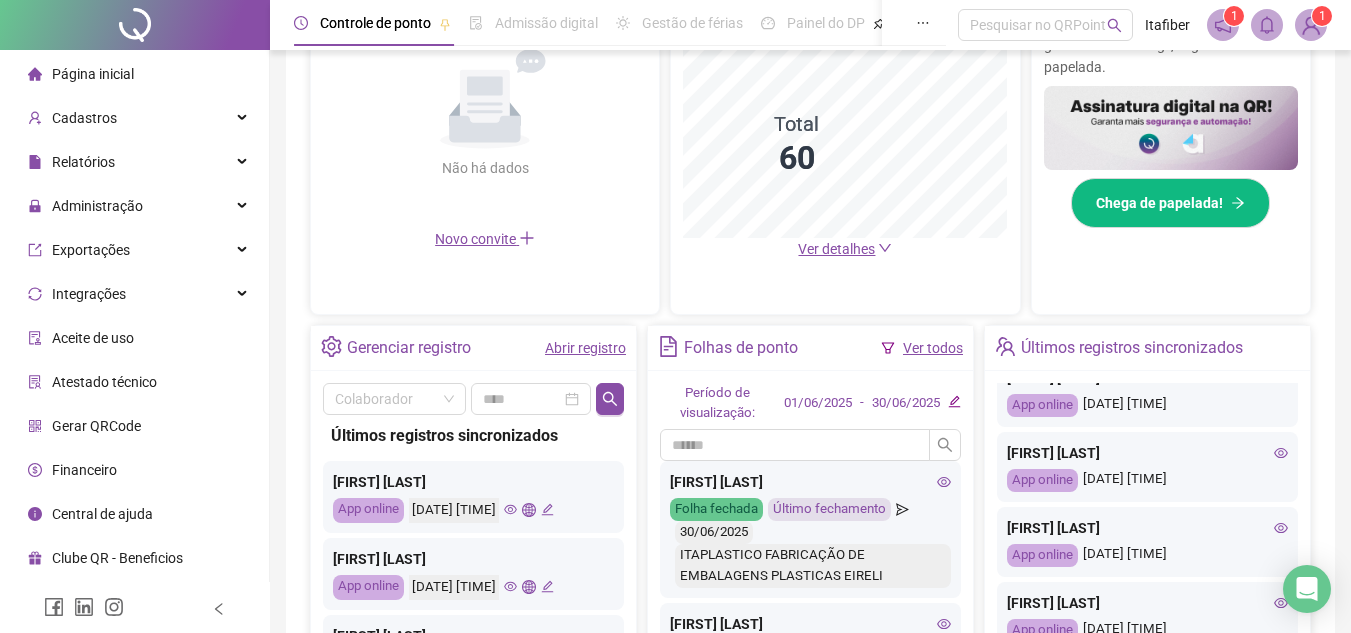 scroll, scrollTop: 500, scrollLeft: 0, axis: vertical 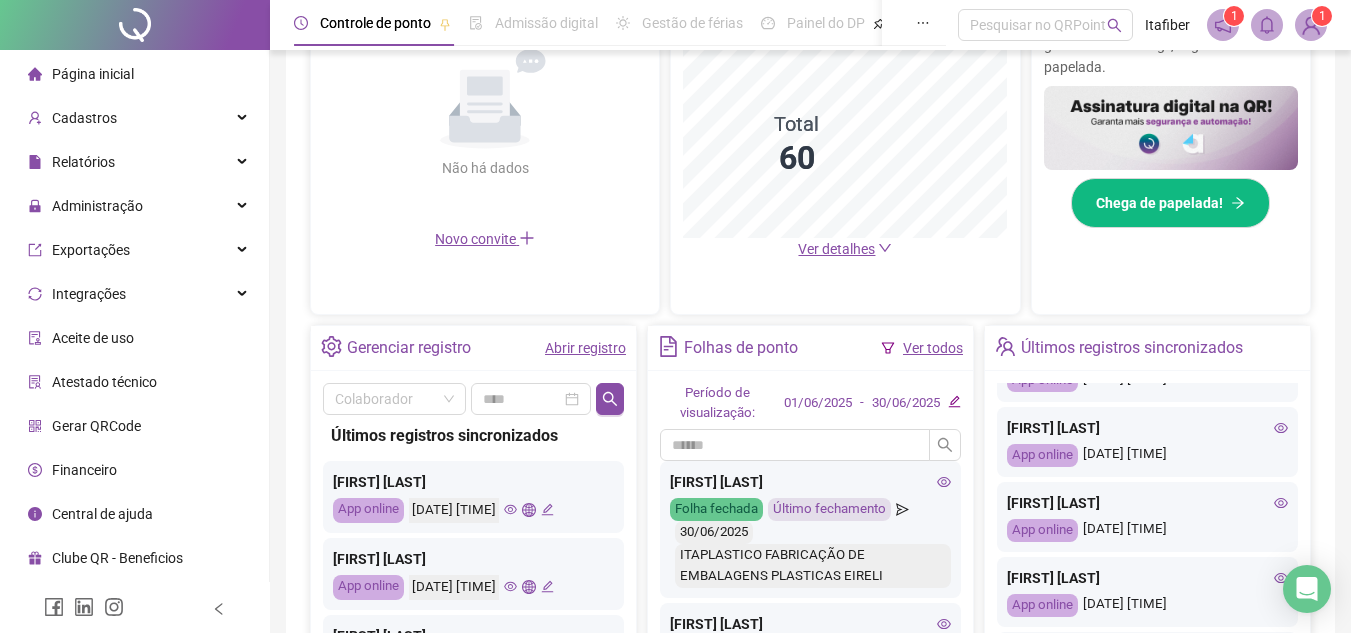 click 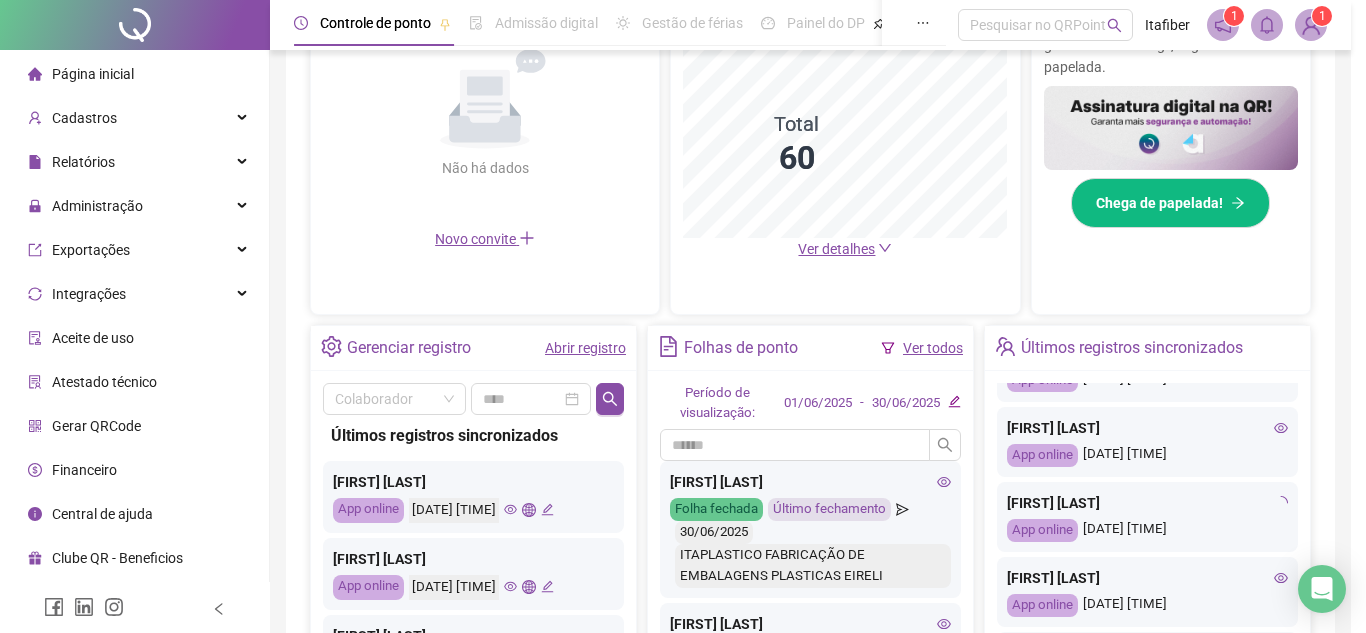 type on "**********" 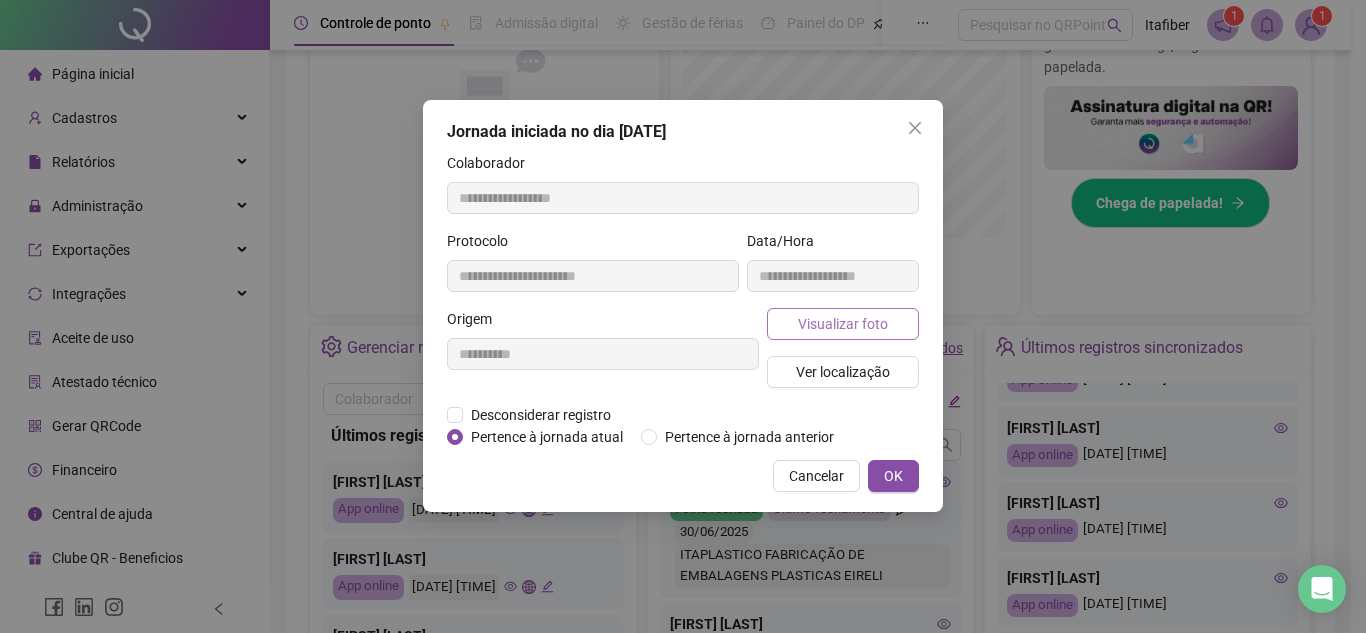 click on "Visualizar foto" at bounding box center [843, 324] 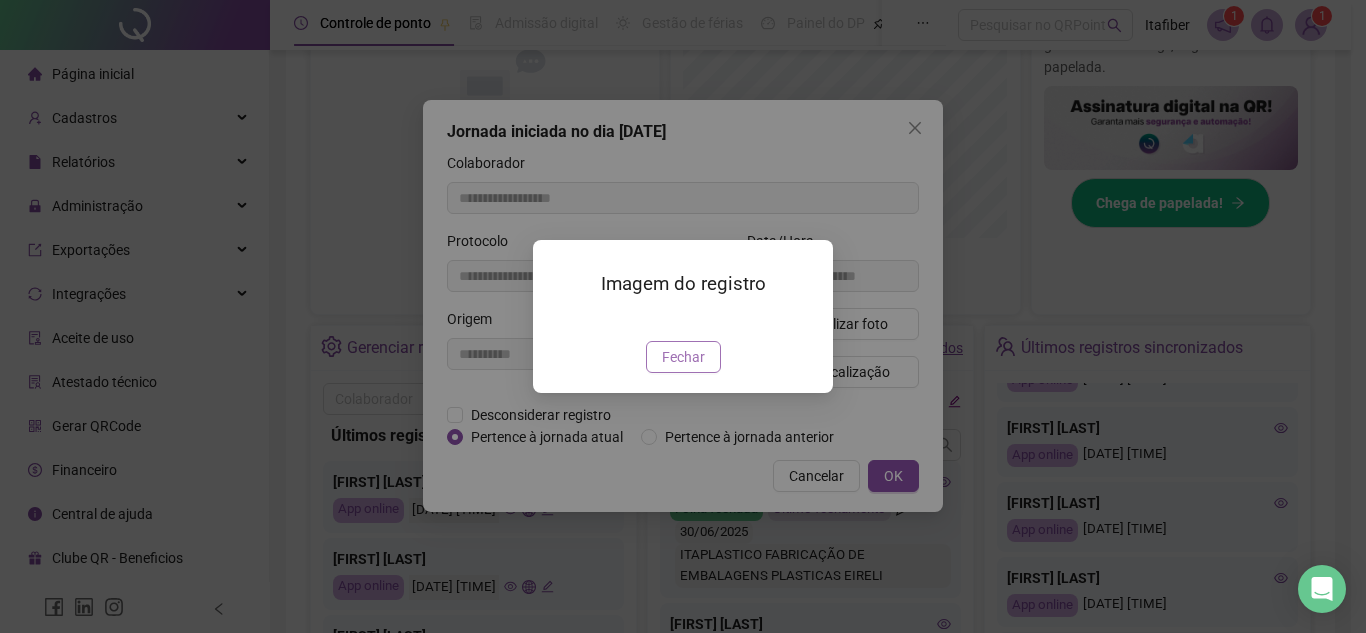 click on "Fechar" at bounding box center [683, 357] 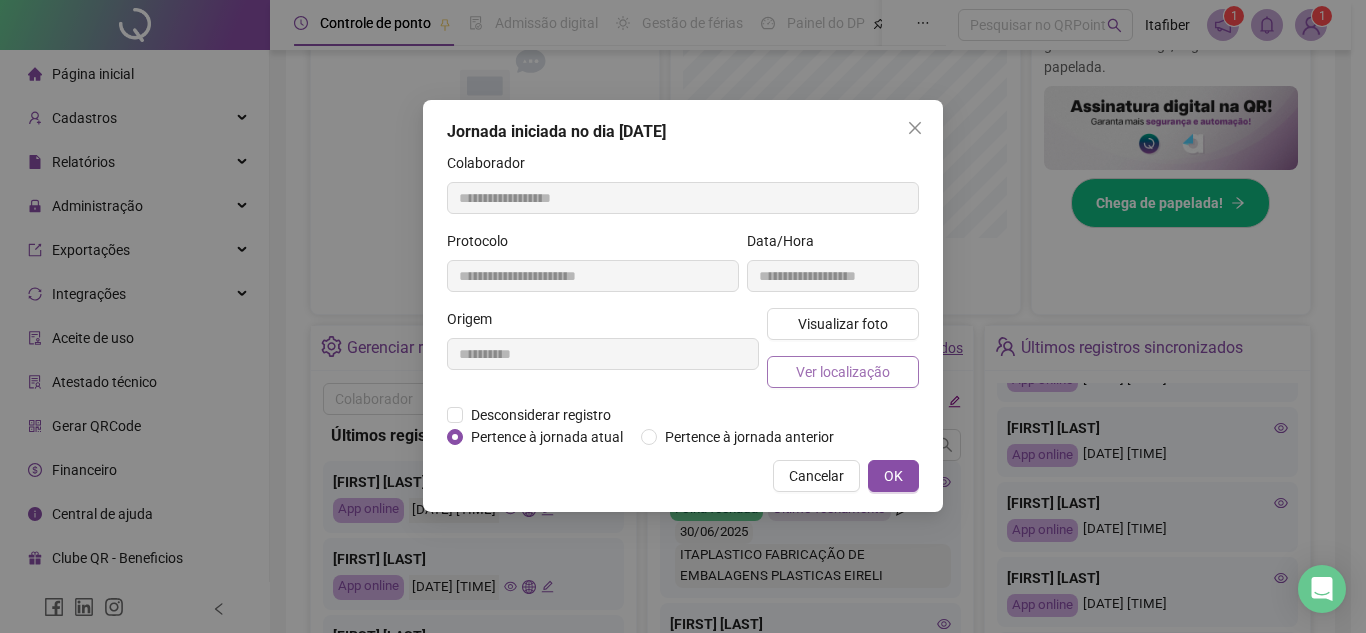 click on "Ver localização" at bounding box center (843, 372) 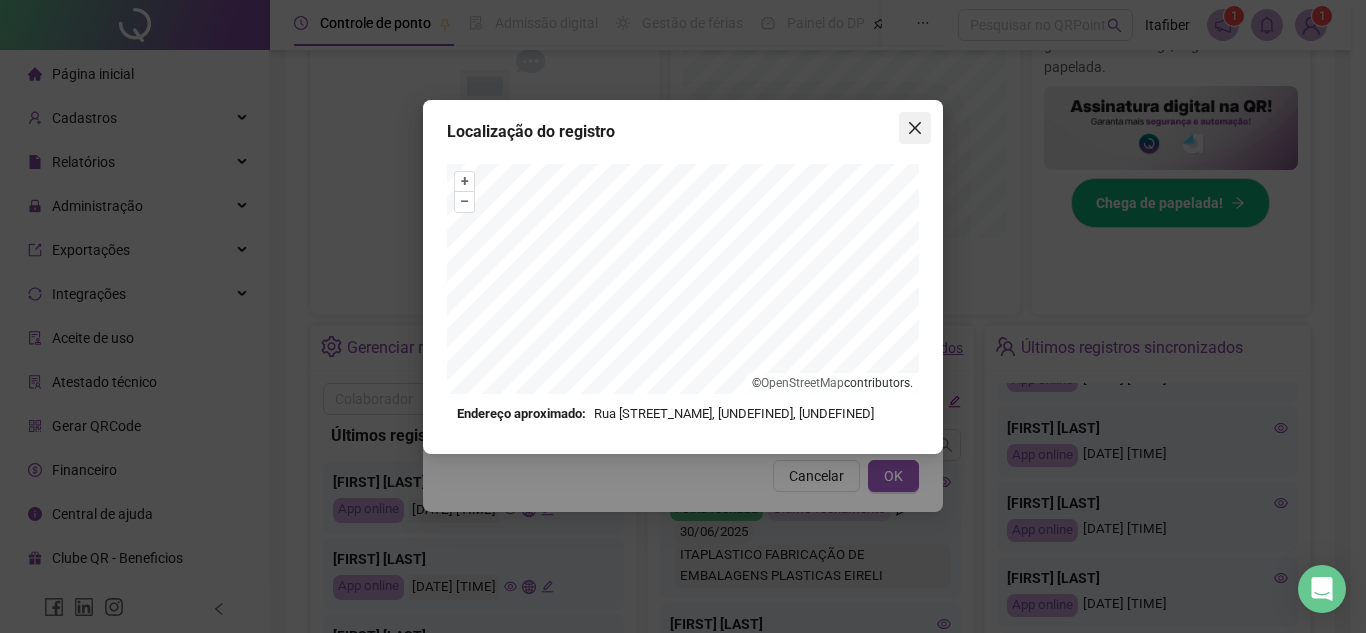 click 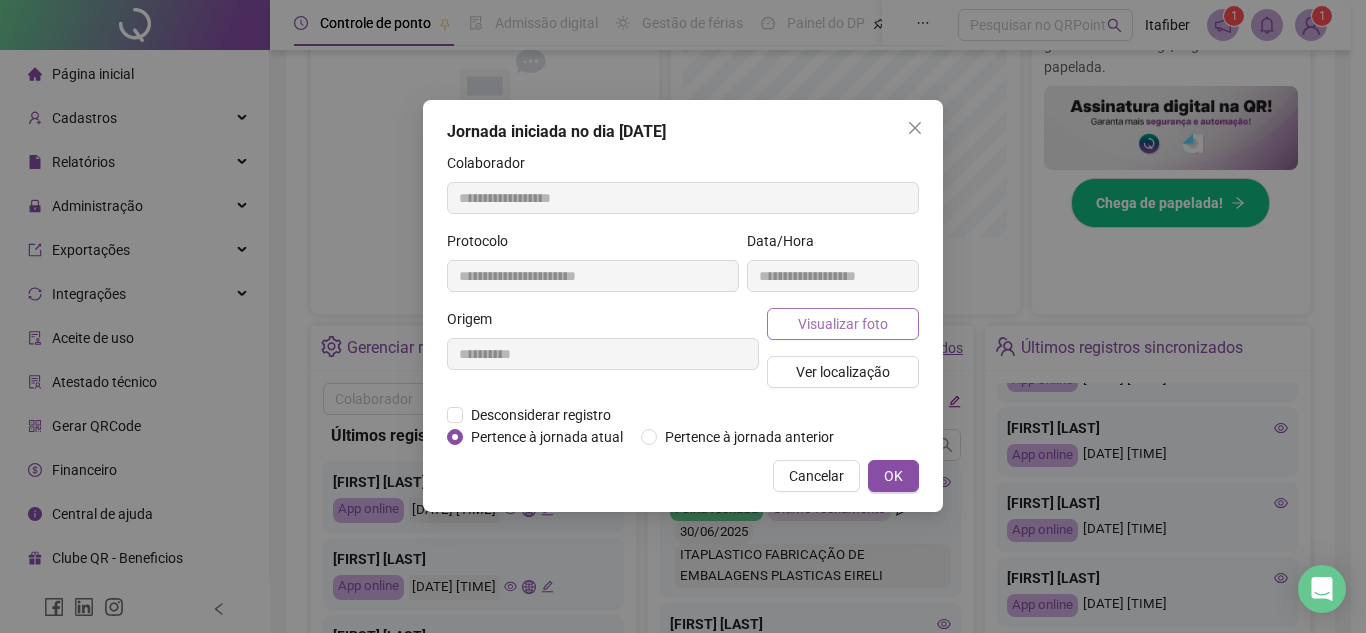 click on "Visualizar foto" at bounding box center [843, 324] 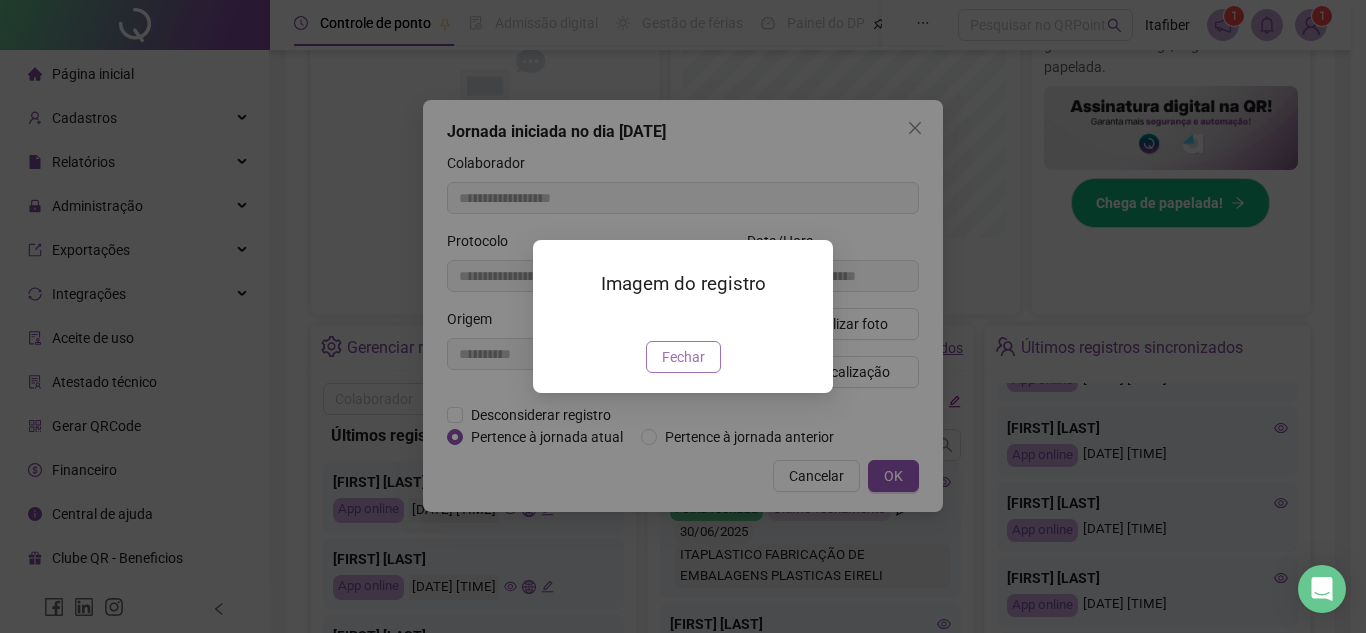 click on "Fechar" at bounding box center (683, 357) 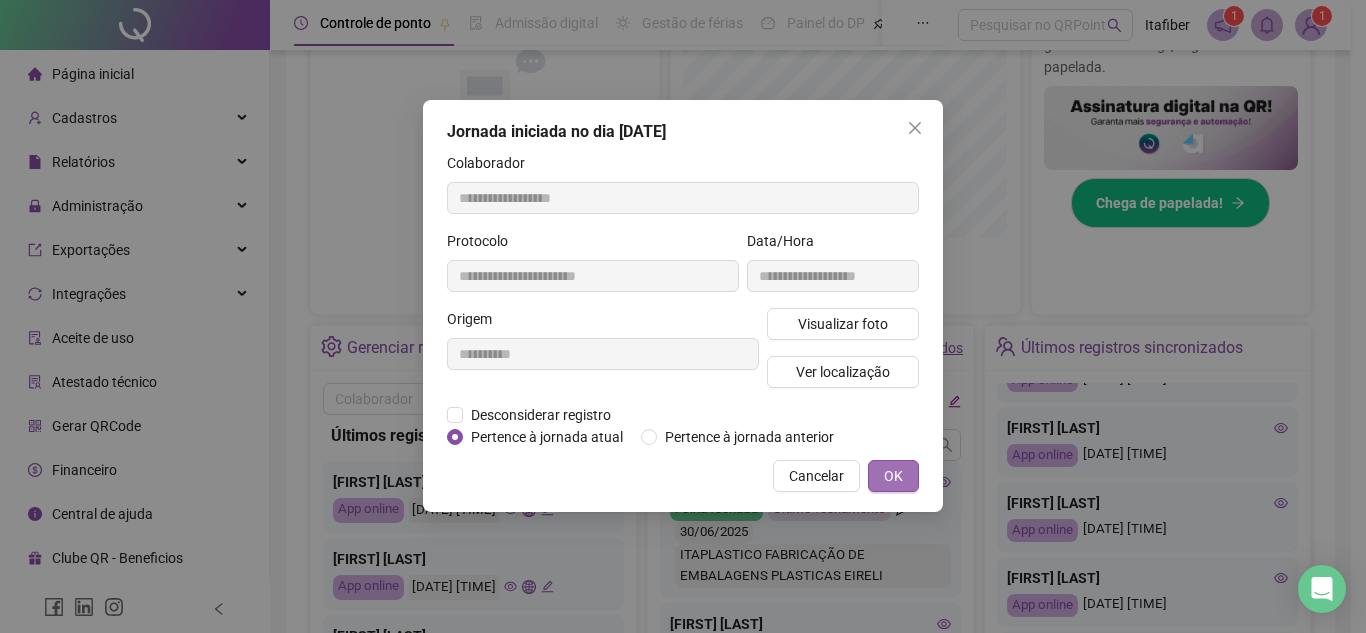 click on "OK" at bounding box center (893, 476) 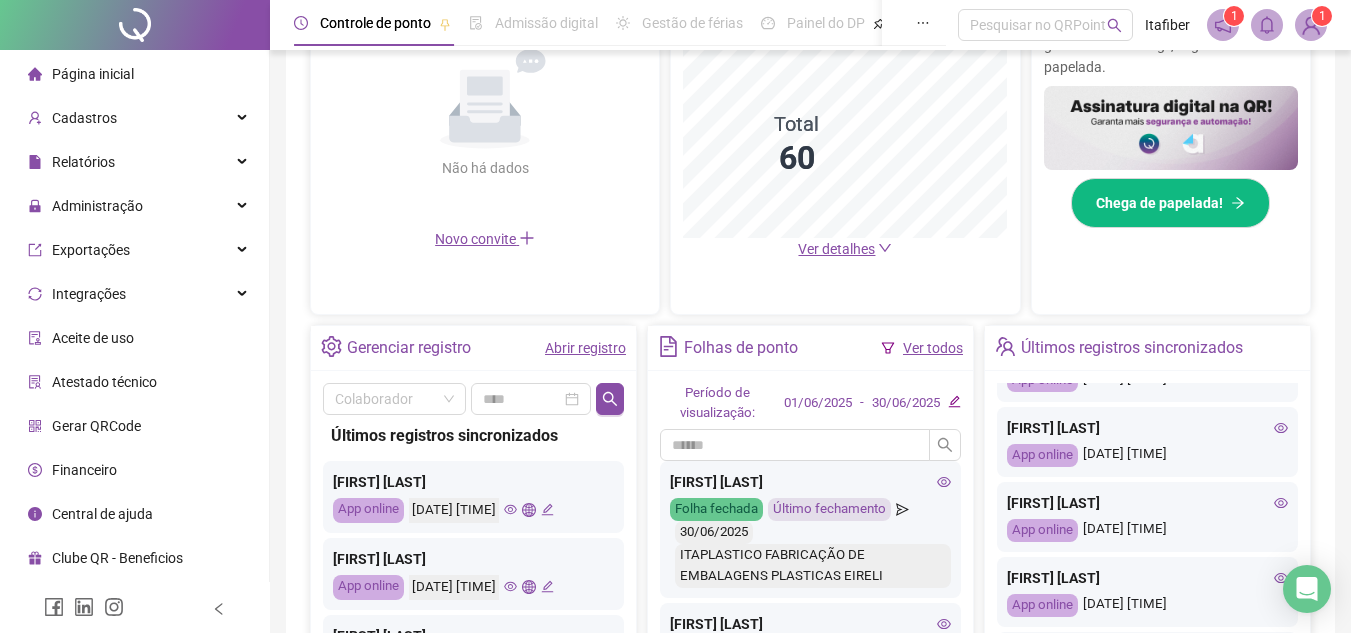 scroll, scrollTop: 600, scrollLeft: 0, axis: vertical 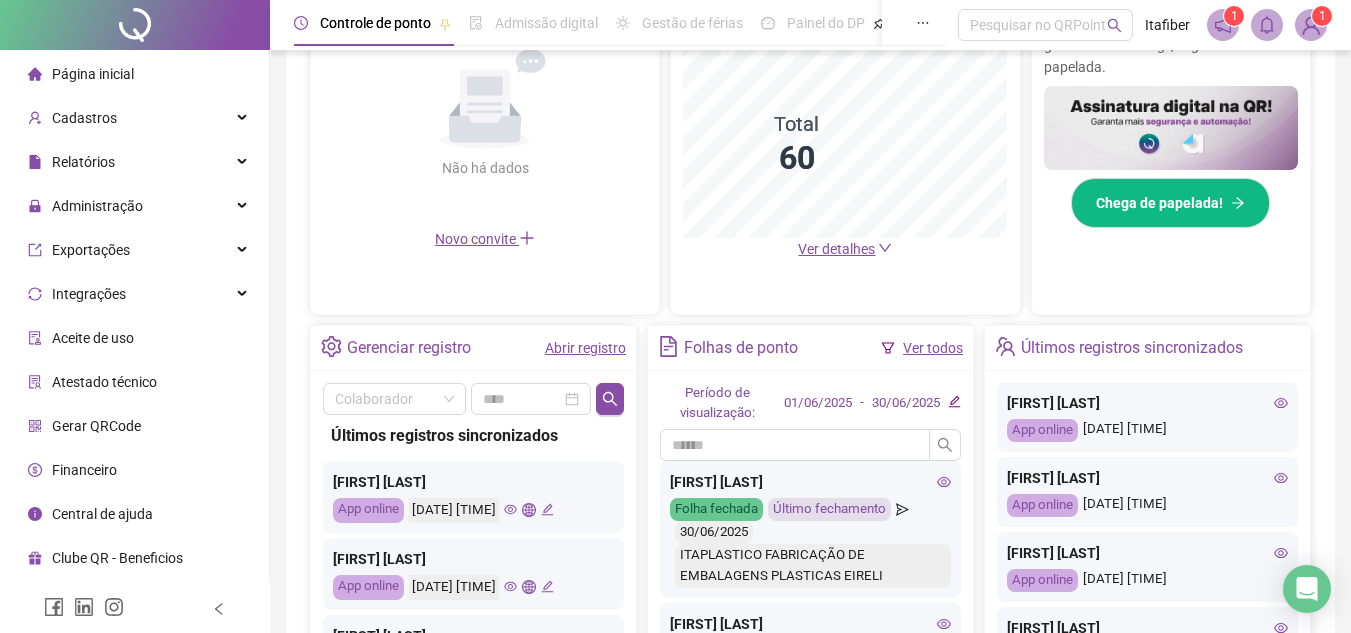 click on "[FIRST] [LAST]" at bounding box center (1147, 478) 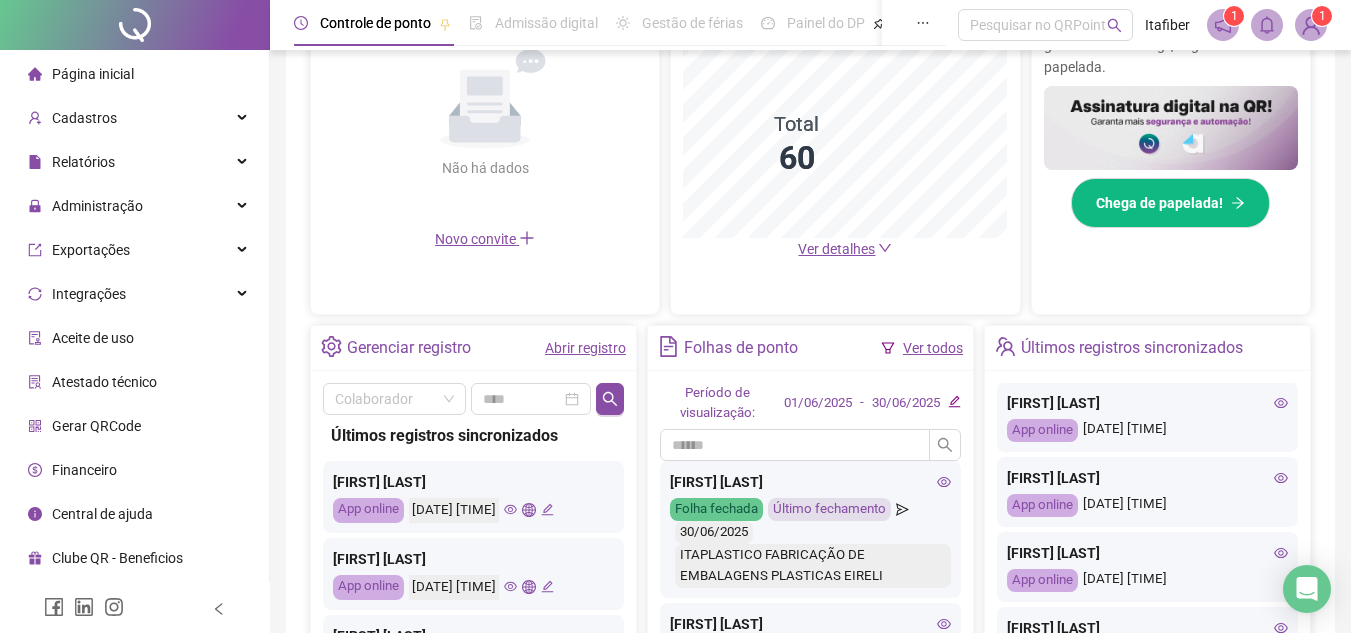 click on "[FIRST] [LAST]" at bounding box center [1147, 478] 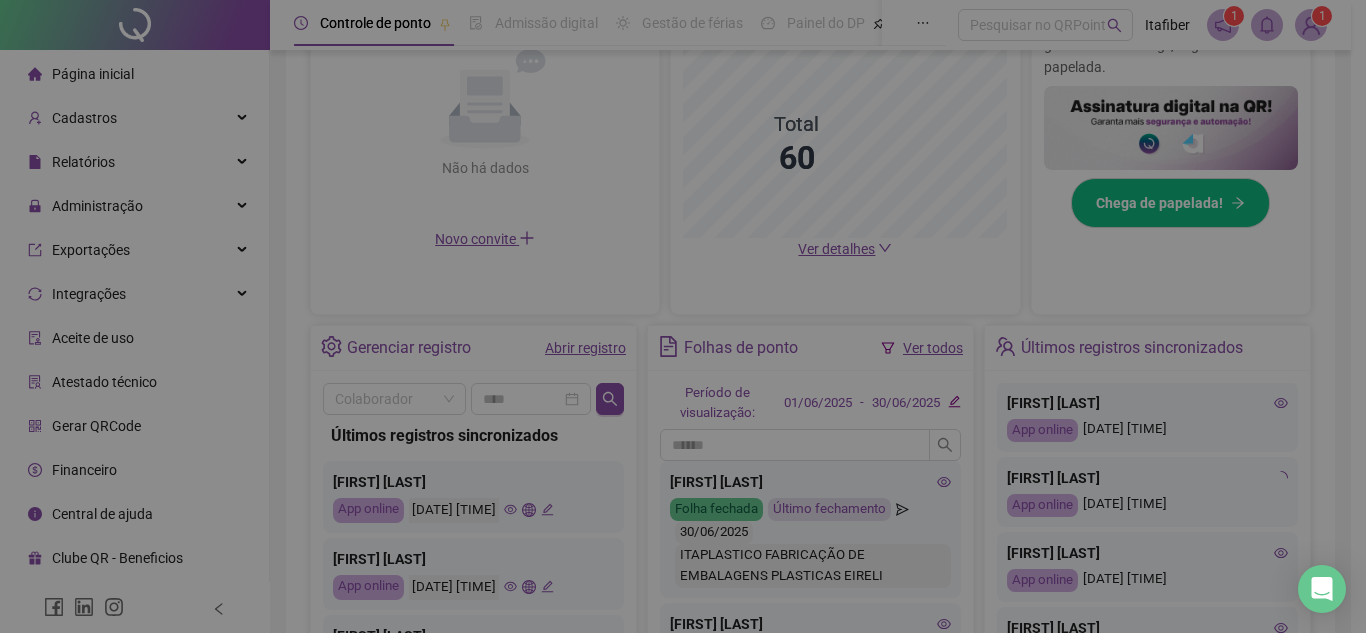 type on "**********" 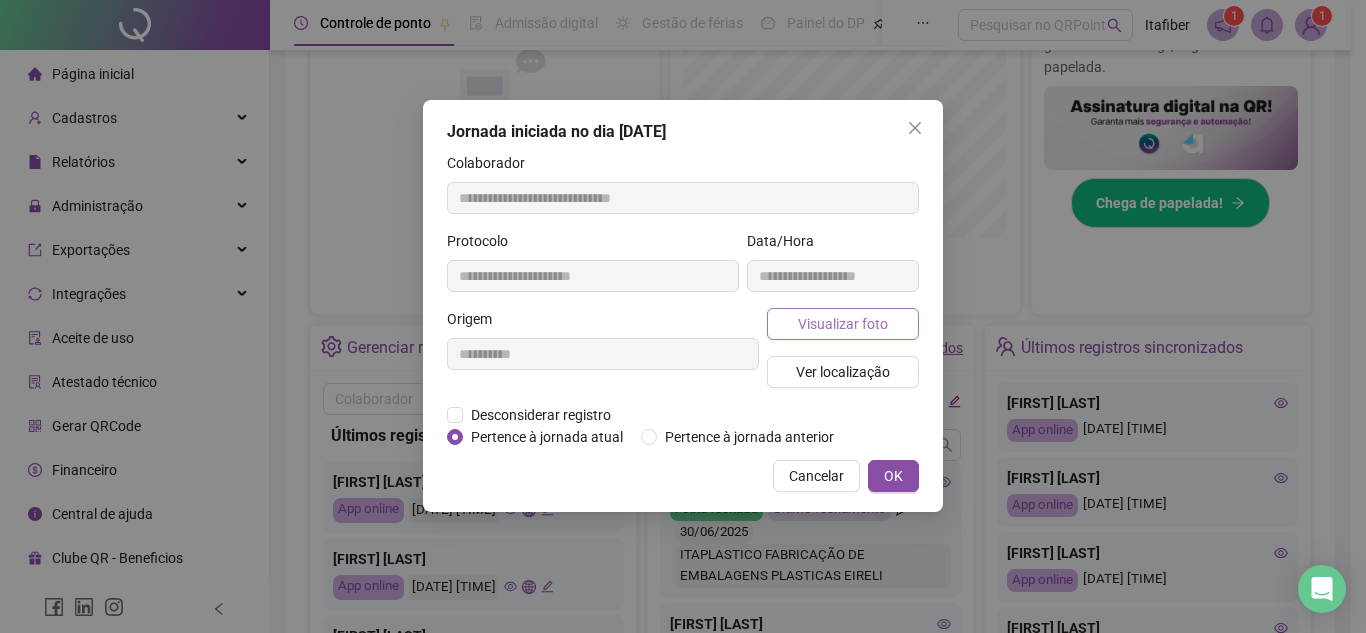 click on "Visualizar foto" at bounding box center (843, 324) 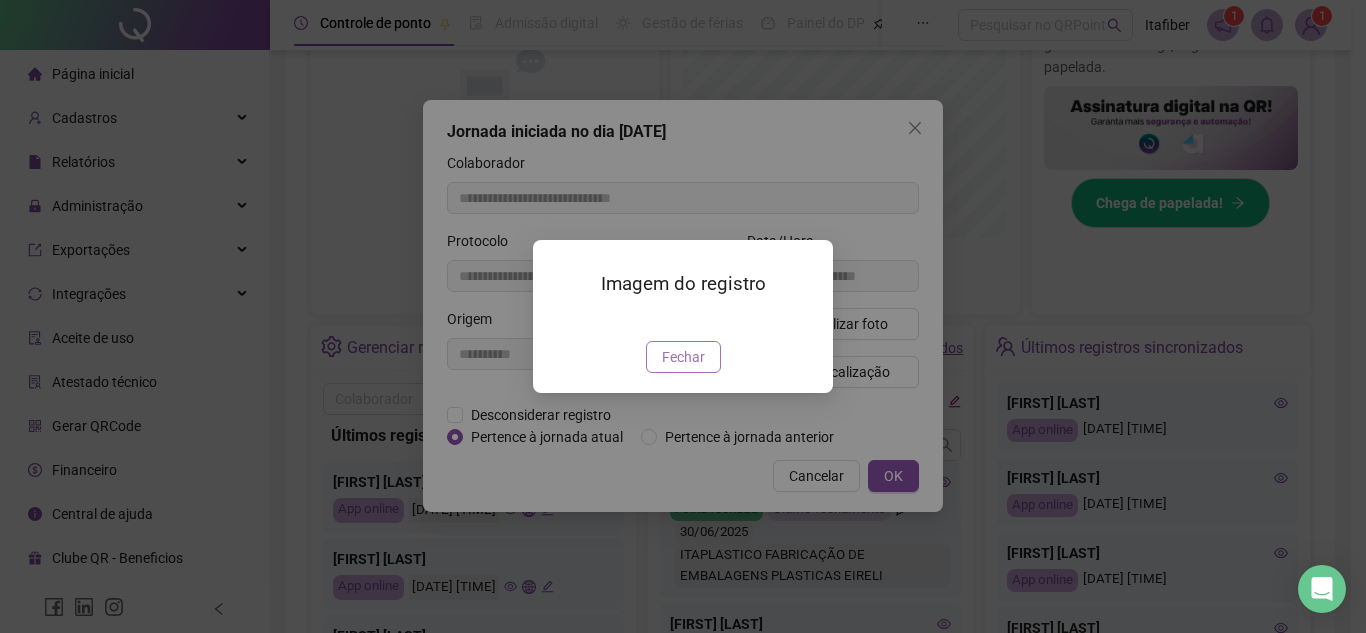 click on "Fechar" at bounding box center (683, 357) 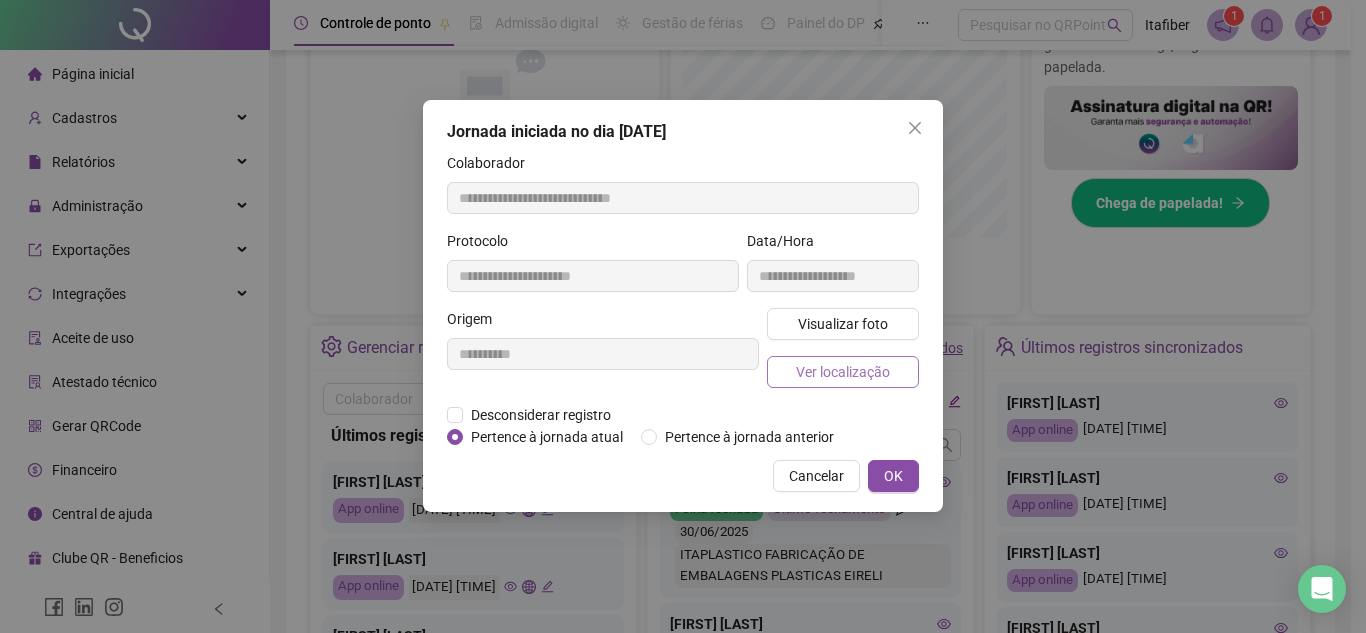 click on "Ver localização" at bounding box center [843, 372] 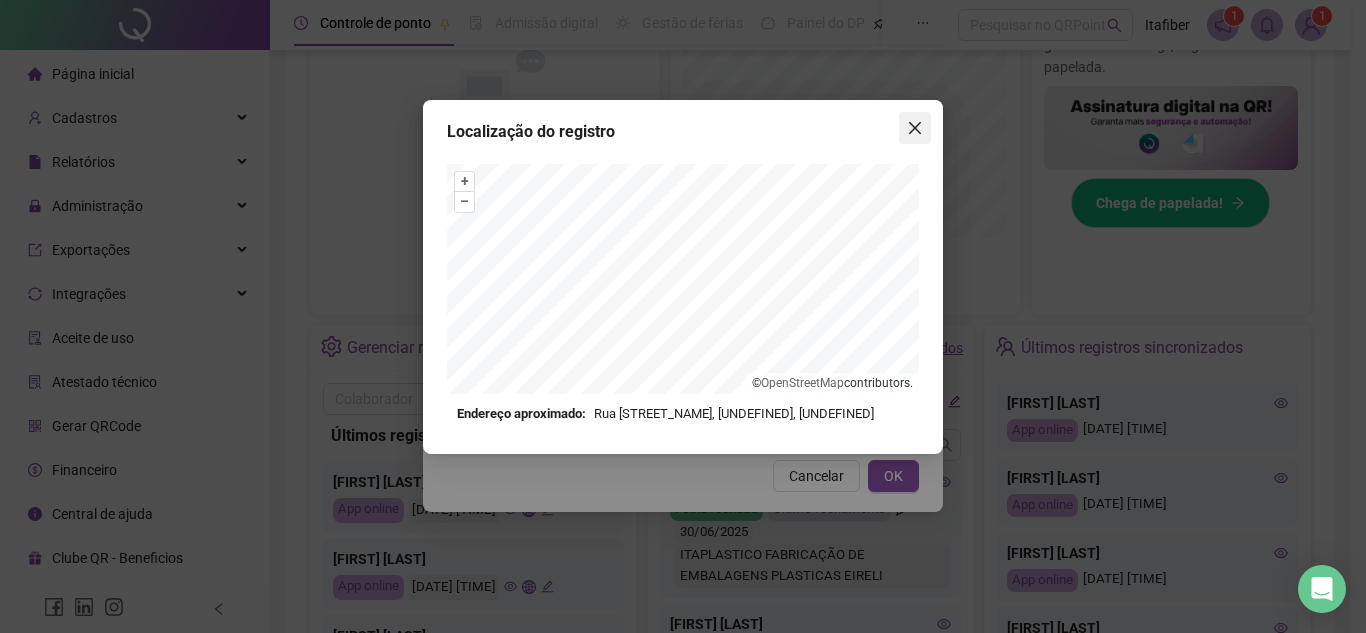 click 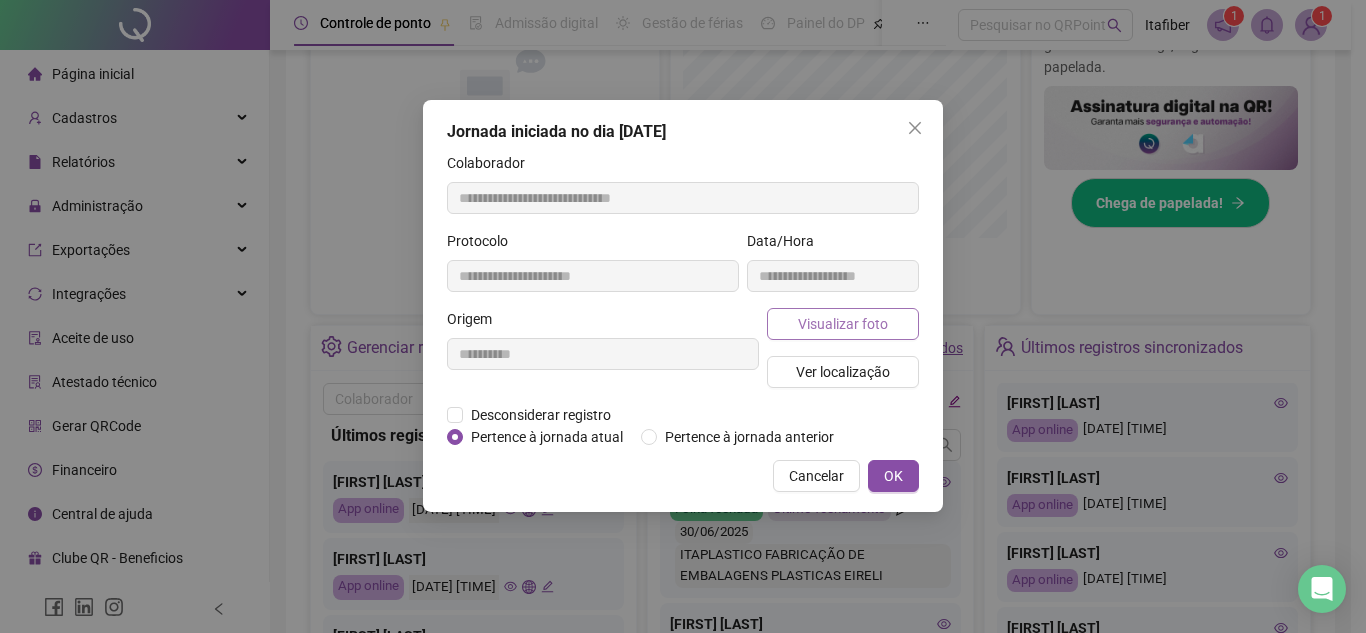 click on "Visualizar foto" at bounding box center (843, 324) 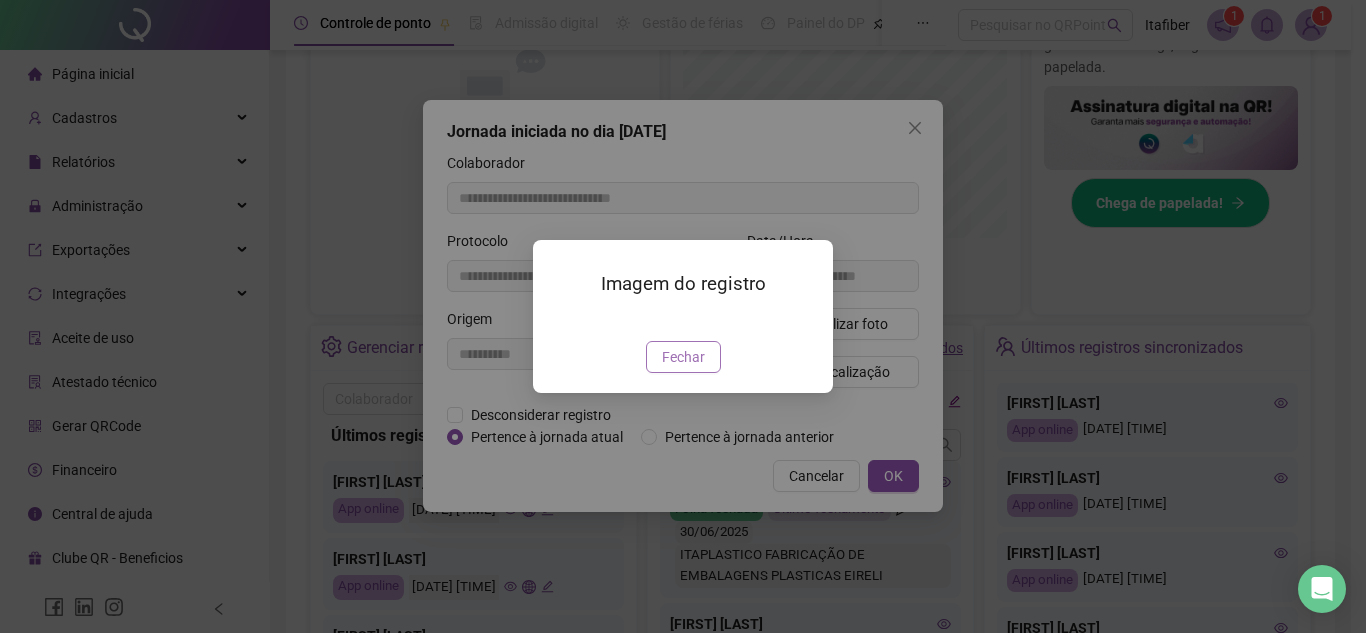 click on "Fechar" at bounding box center (683, 357) 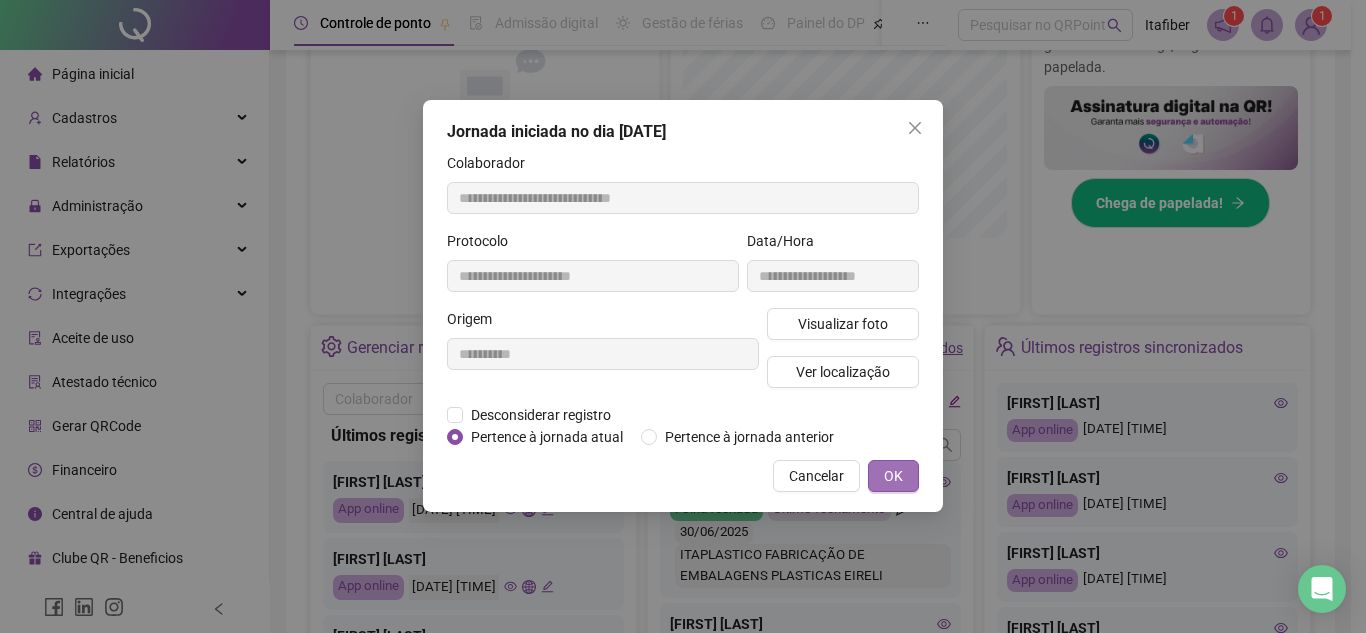 click on "OK" at bounding box center (893, 476) 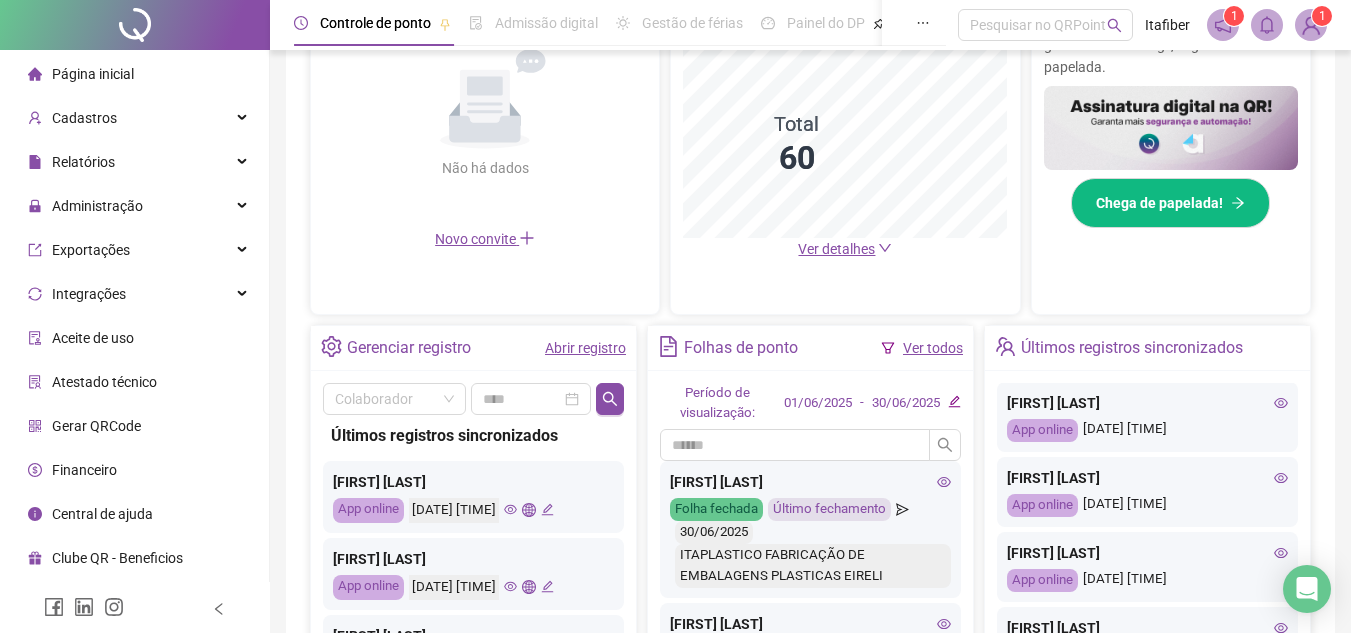 click 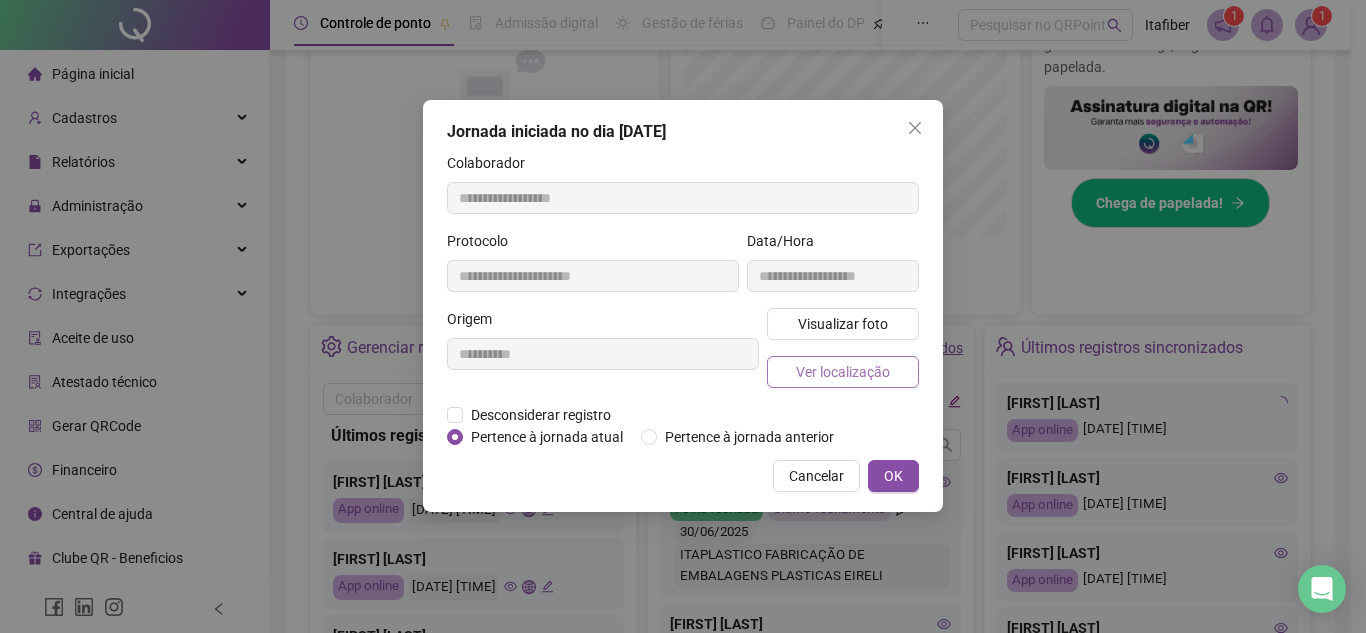 type on "**********" 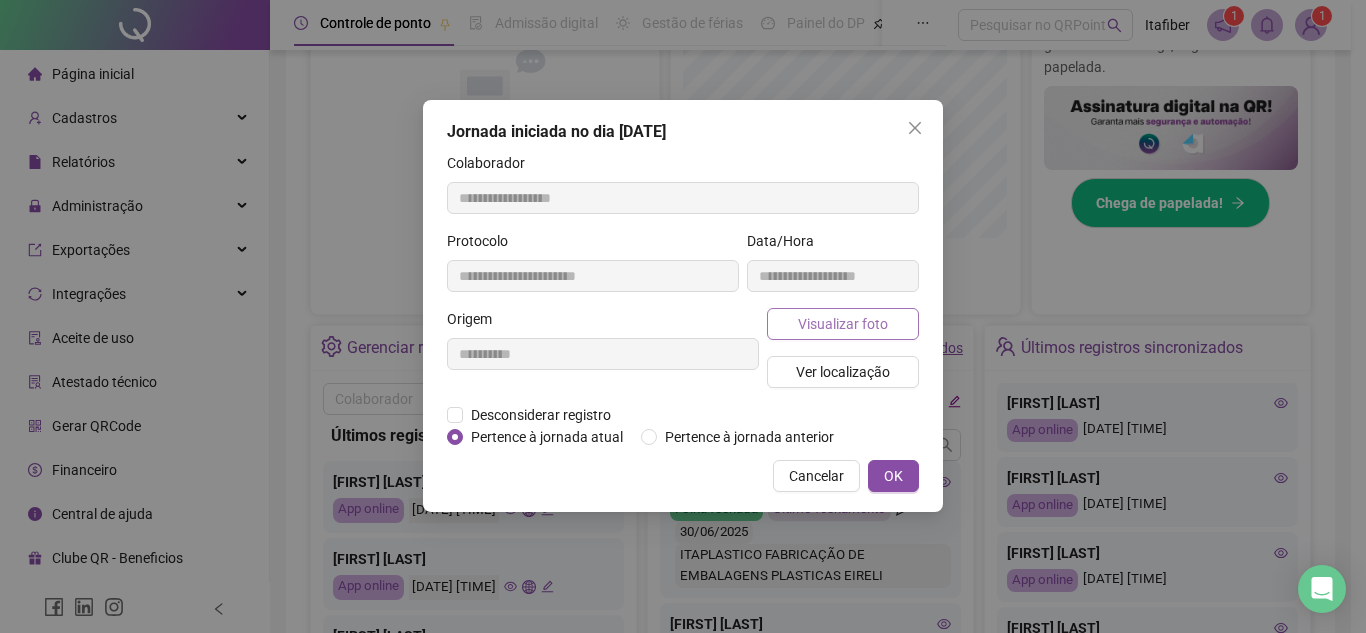 click on "Visualizar foto" at bounding box center [843, 324] 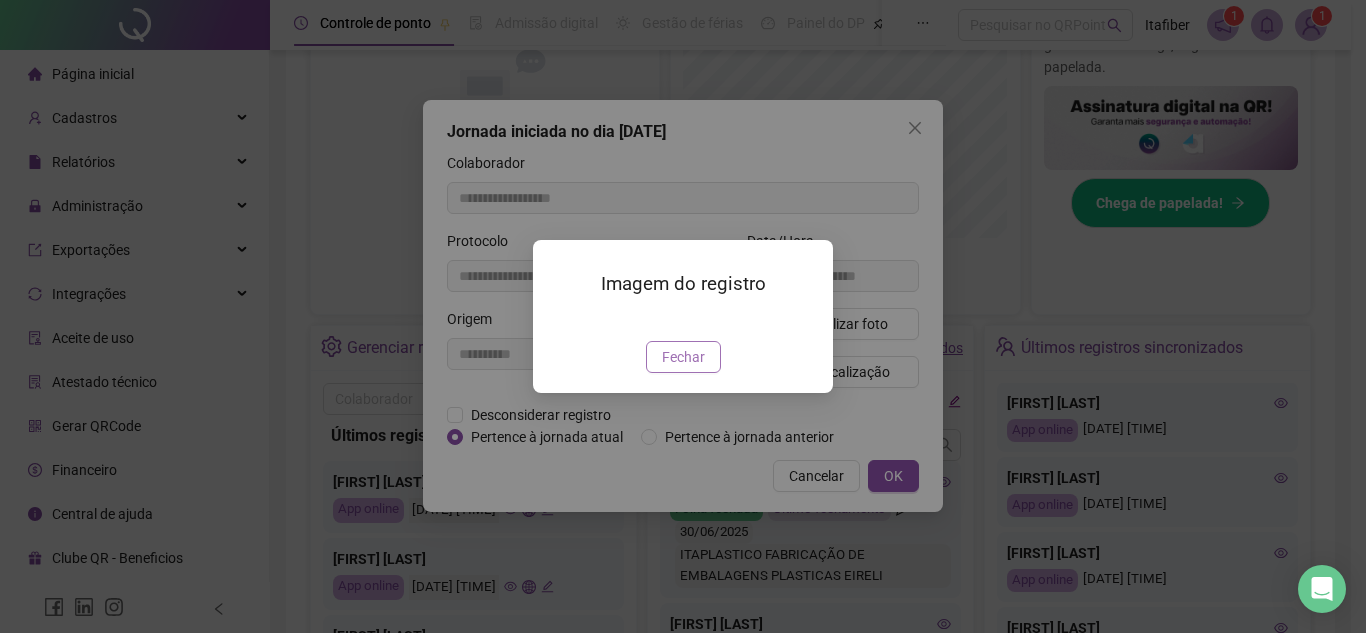click on "Fechar" at bounding box center (683, 357) 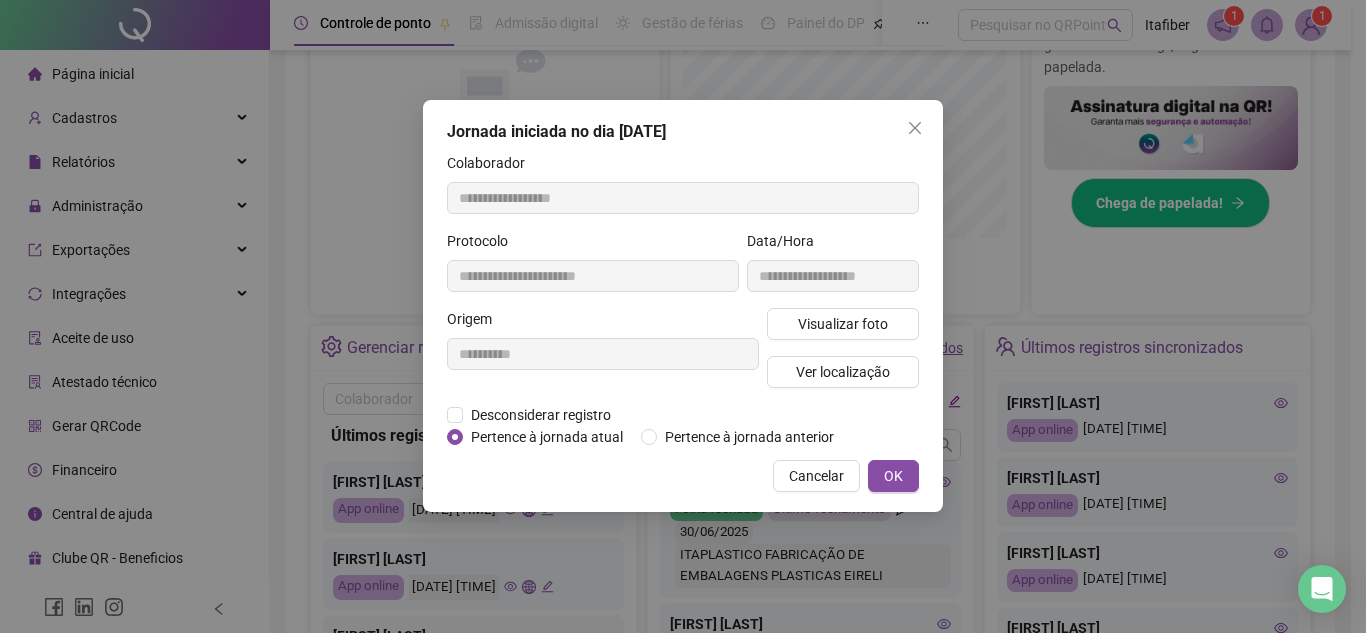 drag, startPoint x: 863, startPoint y: 463, endPoint x: 947, endPoint y: 477, distance: 85.158676 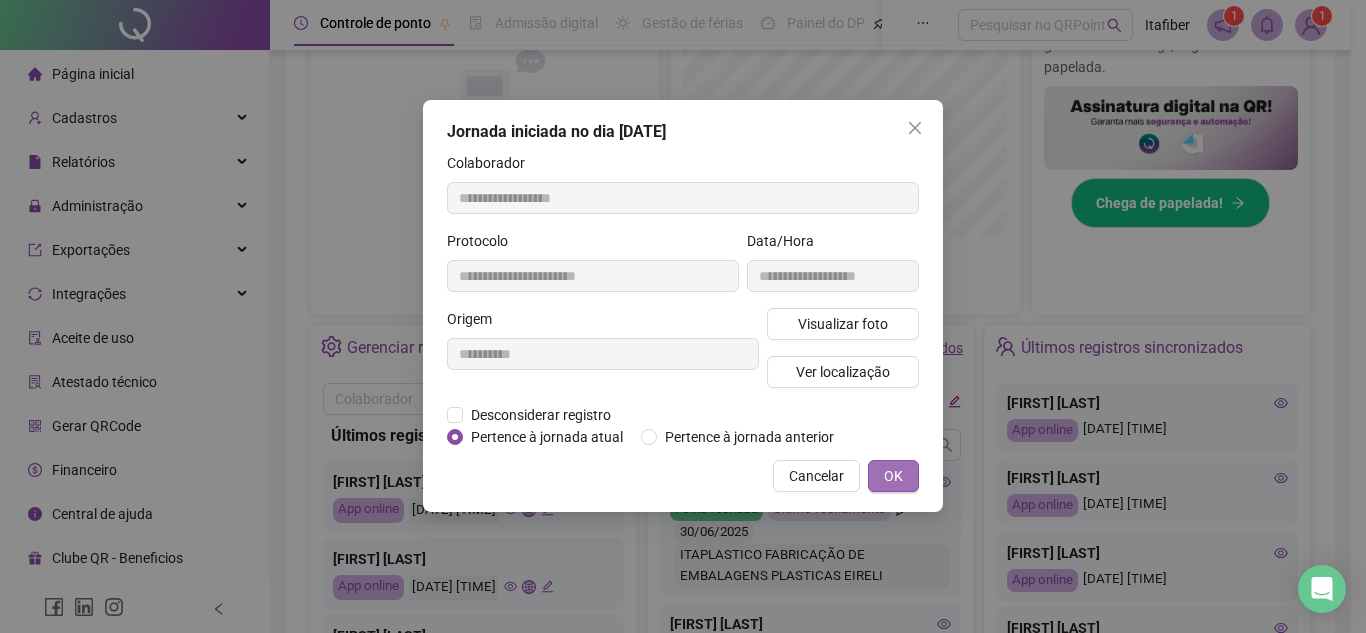 click on "OK" at bounding box center (893, 476) 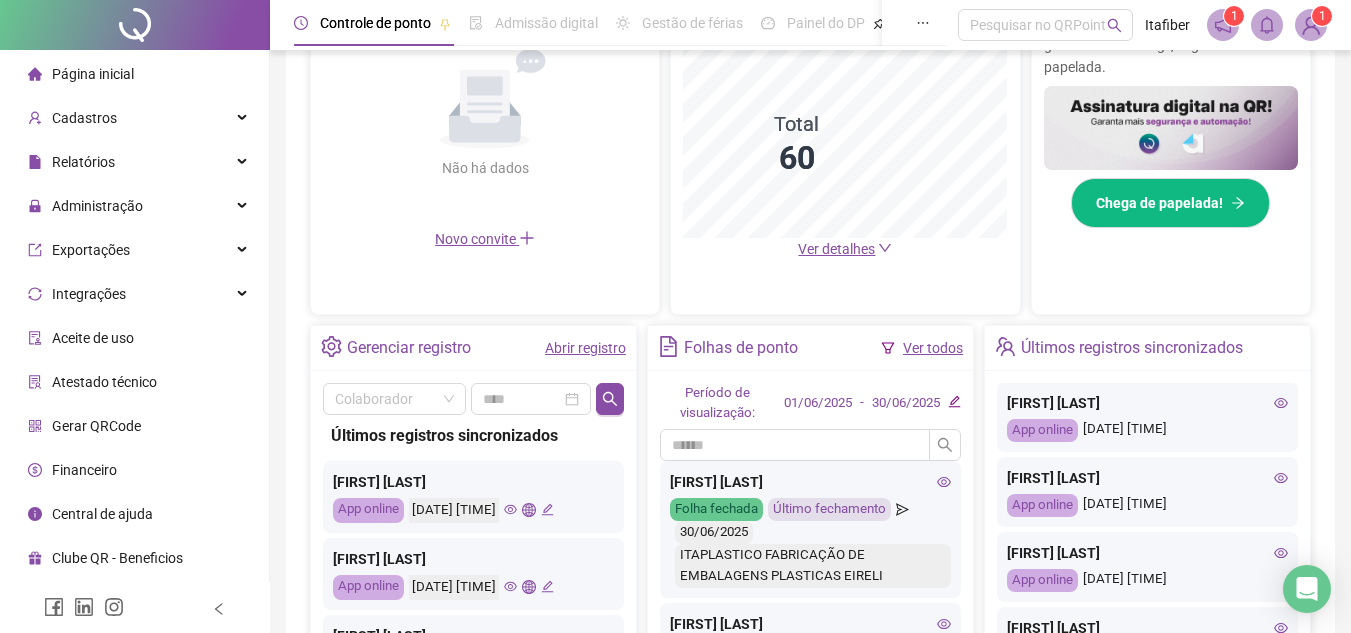 click on "[FIRST] [LAST] App online [DATE] [TIME]" at bounding box center (1147, 567) 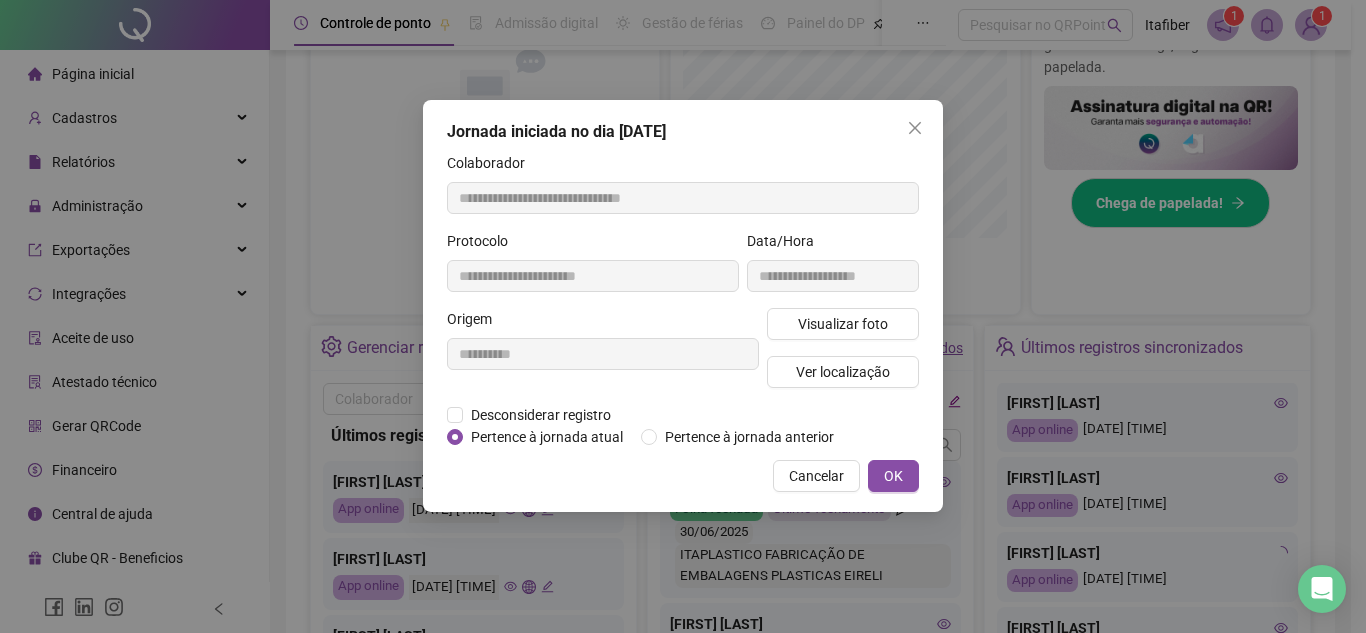 type on "**********" 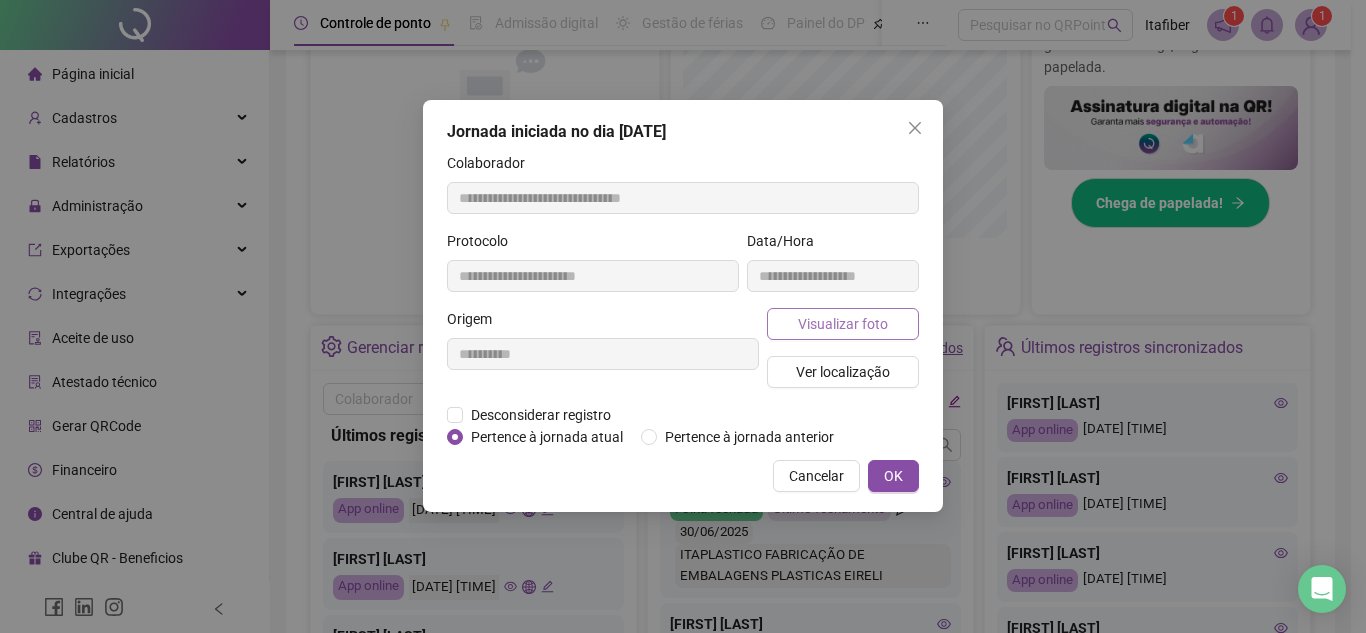 click on "Visualizar foto" at bounding box center (843, 324) 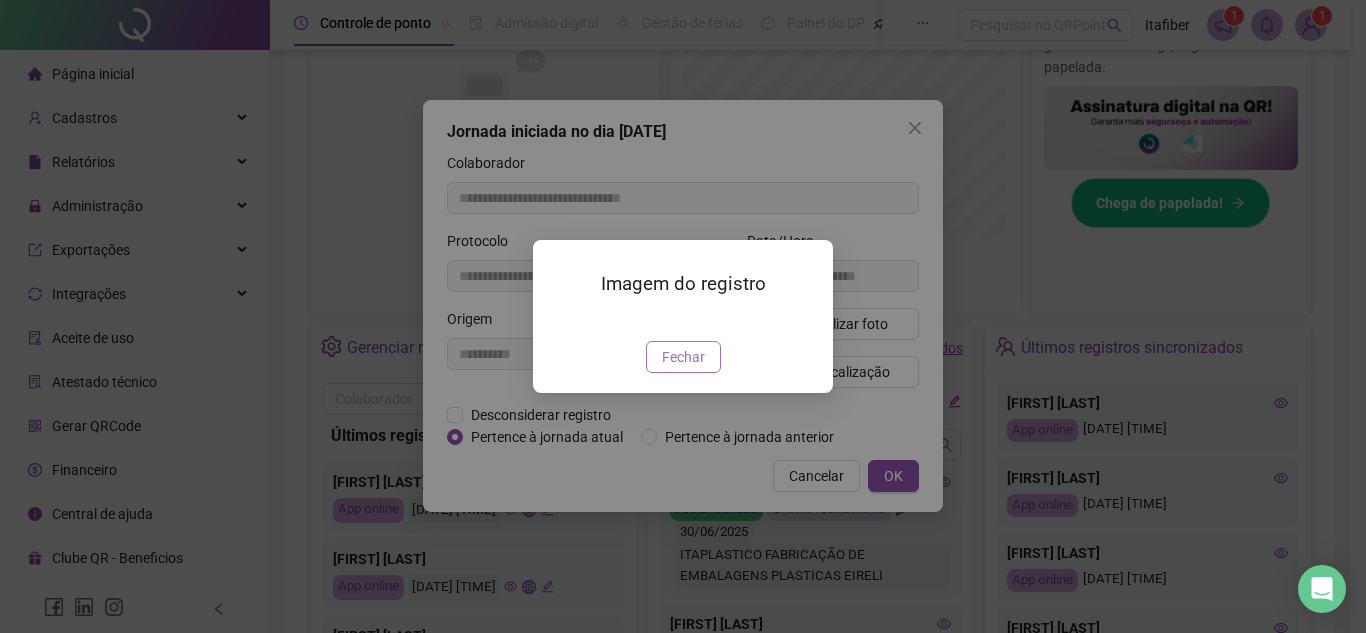 click on "Fechar" at bounding box center [683, 357] 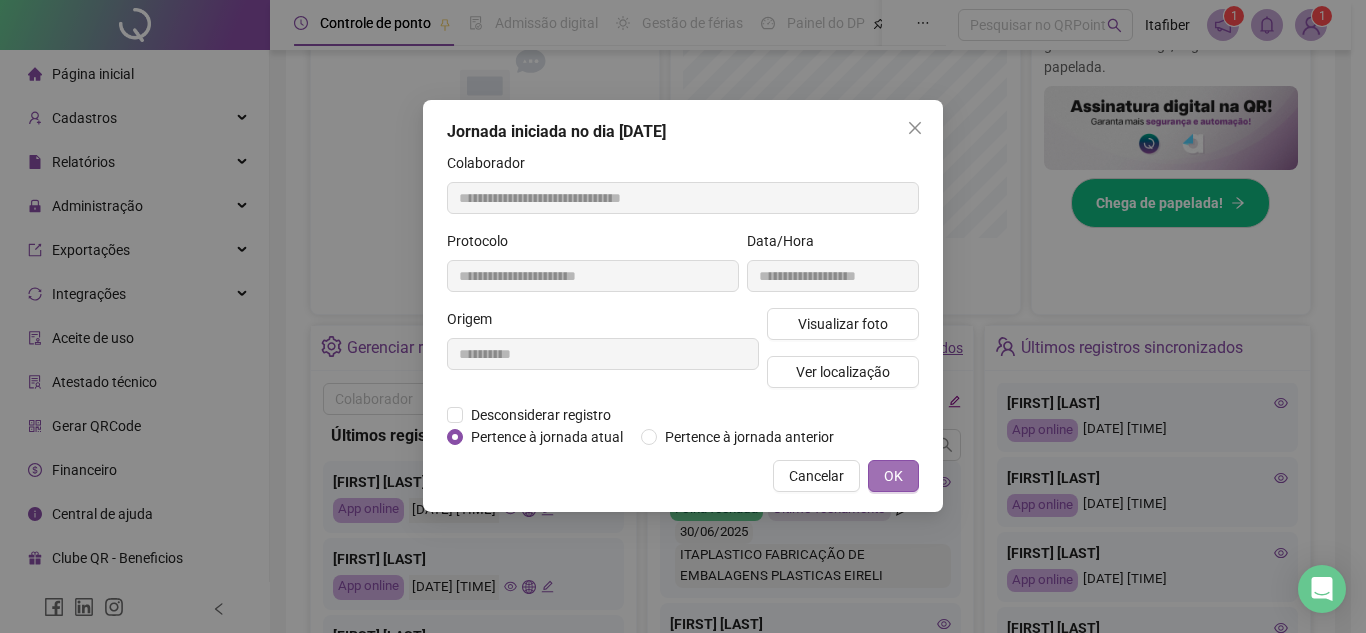 click on "OK" at bounding box center (893, 476) 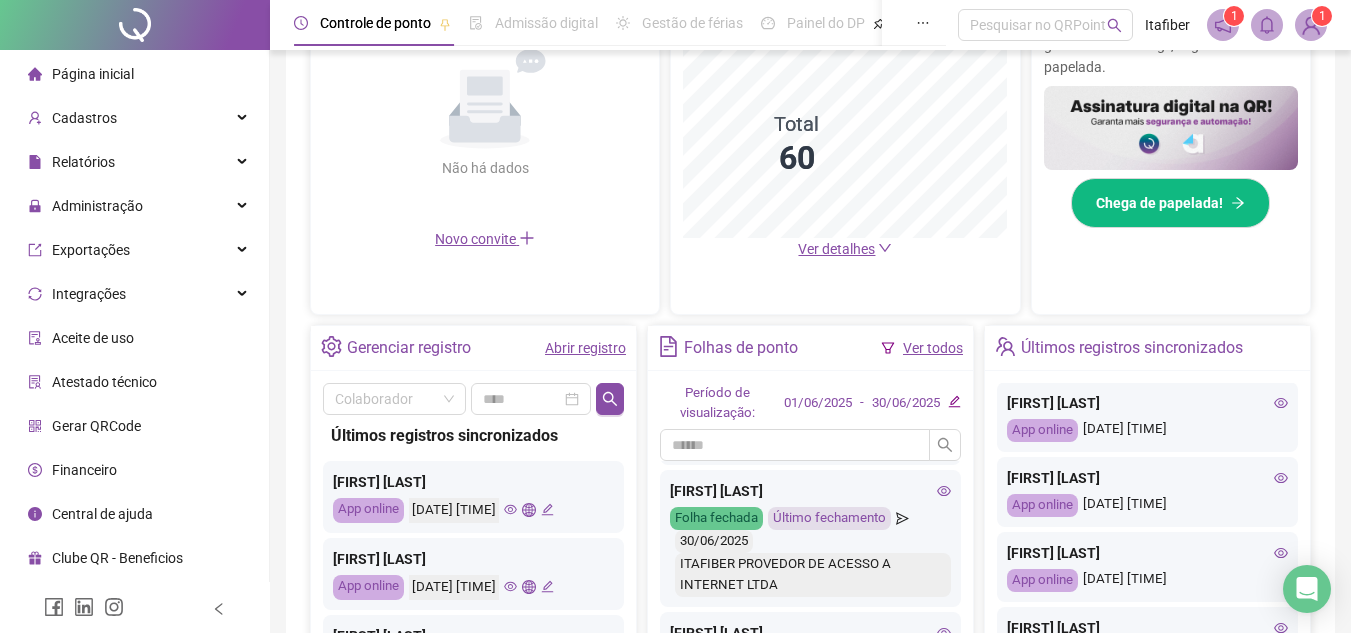 scroll, scrollTop: 400, scrollLeft: 0, axis: vertical 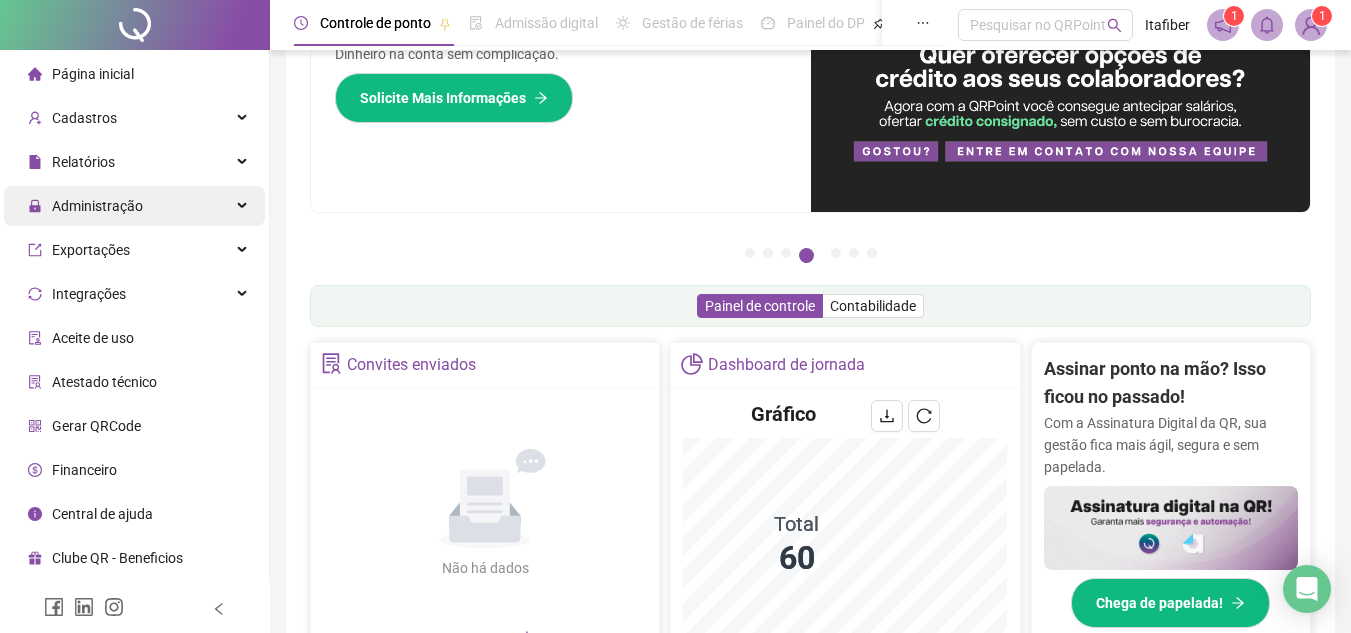 click on "Administração" at bounding box center (97, 206) 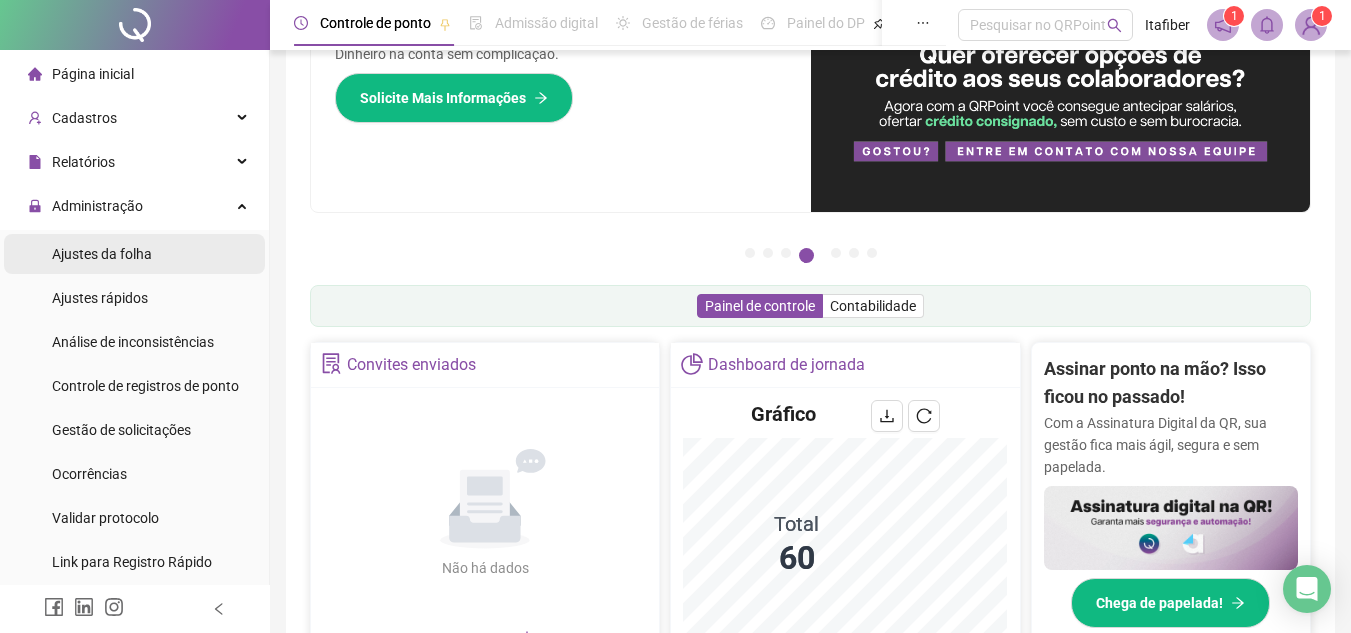 click on "Ajustes da folha" at bounding box center [102, 254] 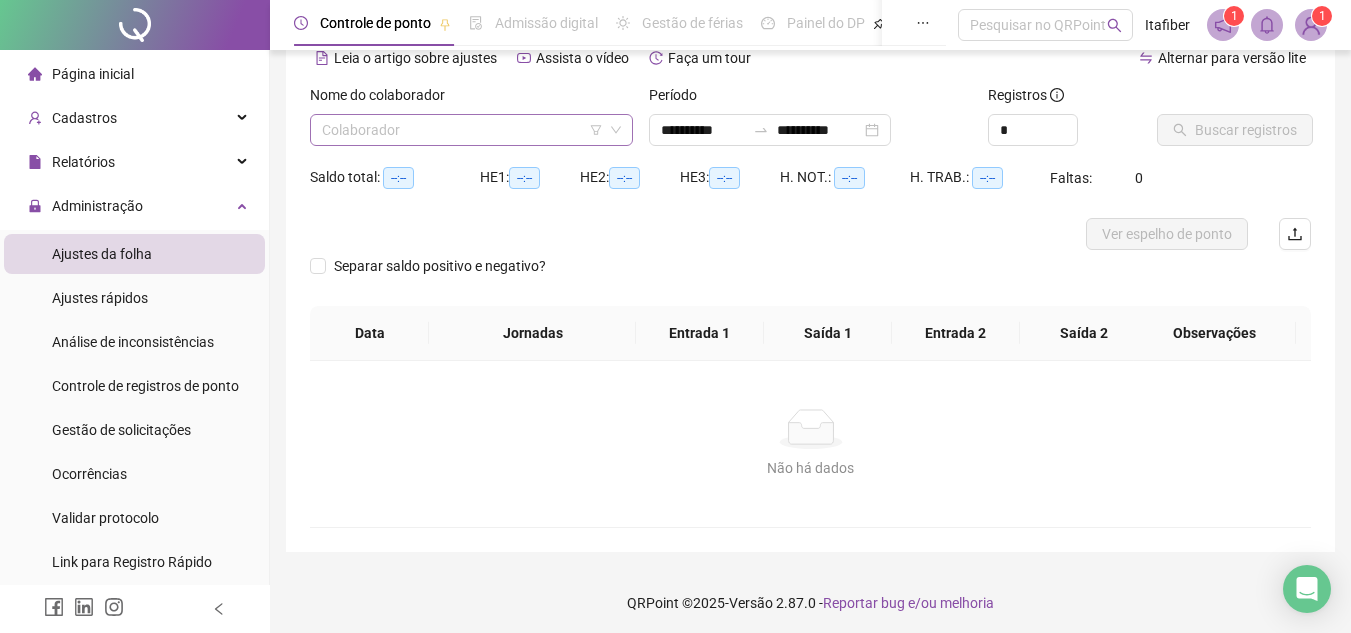 click at bounding box center [465, 130] 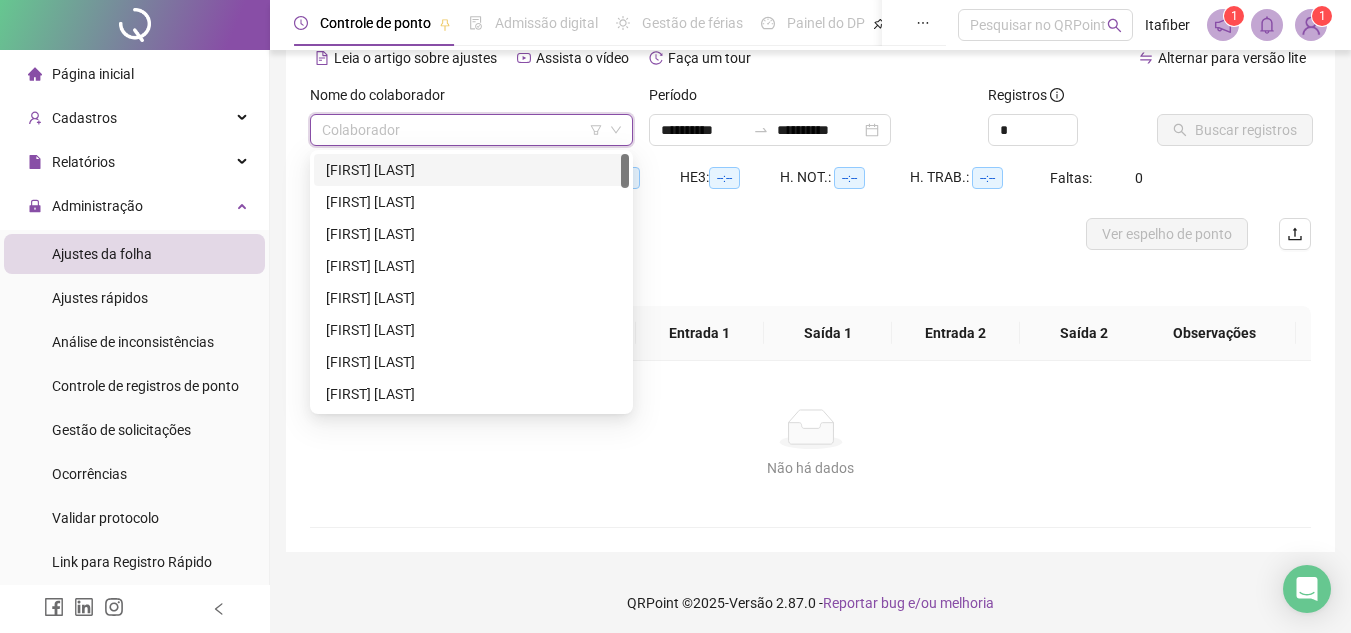 click 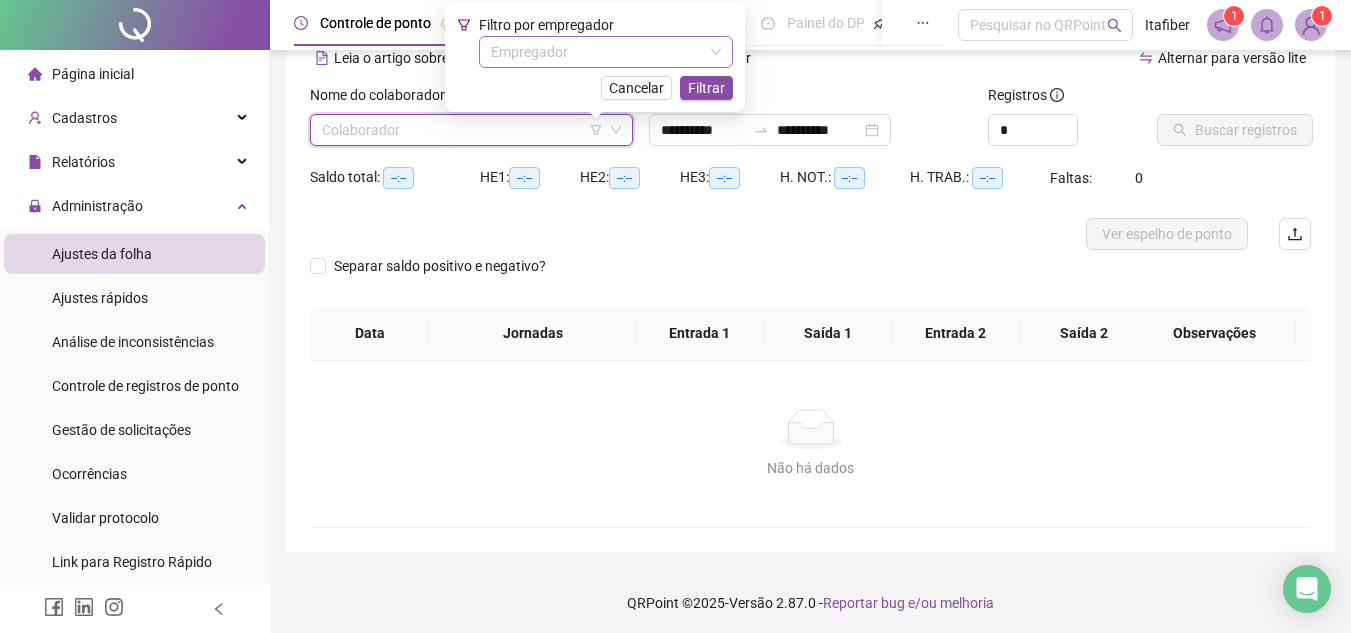 click at bounding box center [600, 52] 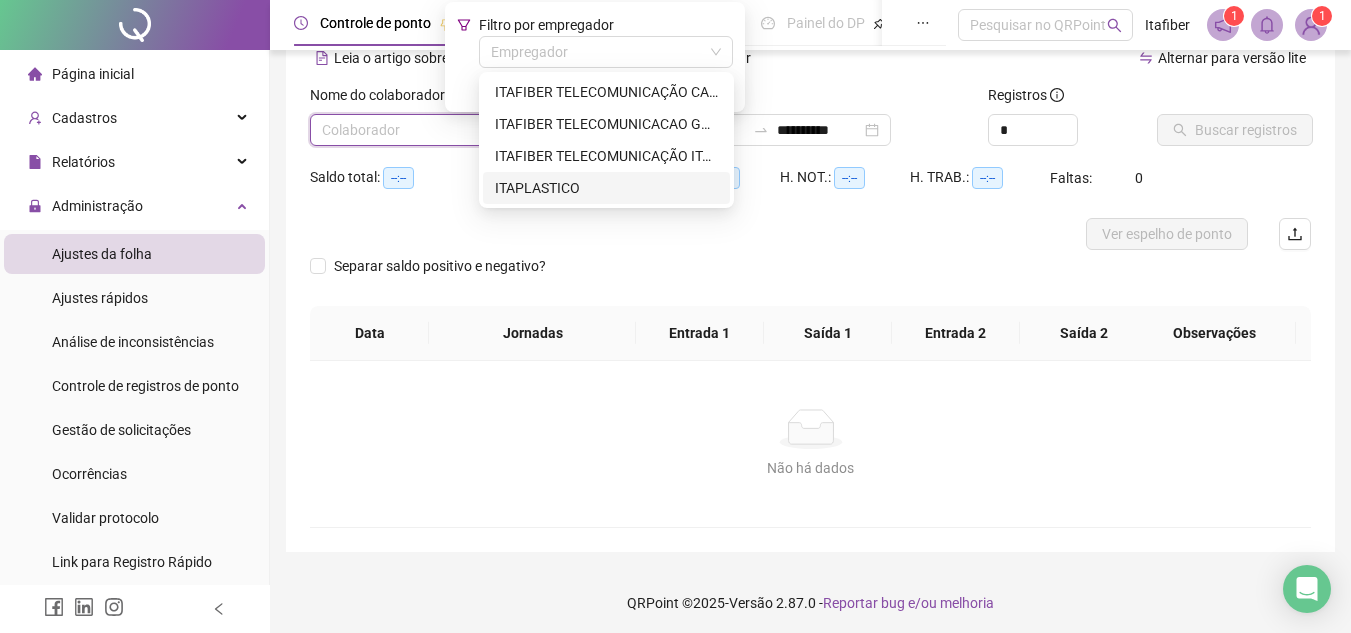 click on "ITAPLASTICO" at bounding box center (606, 188) 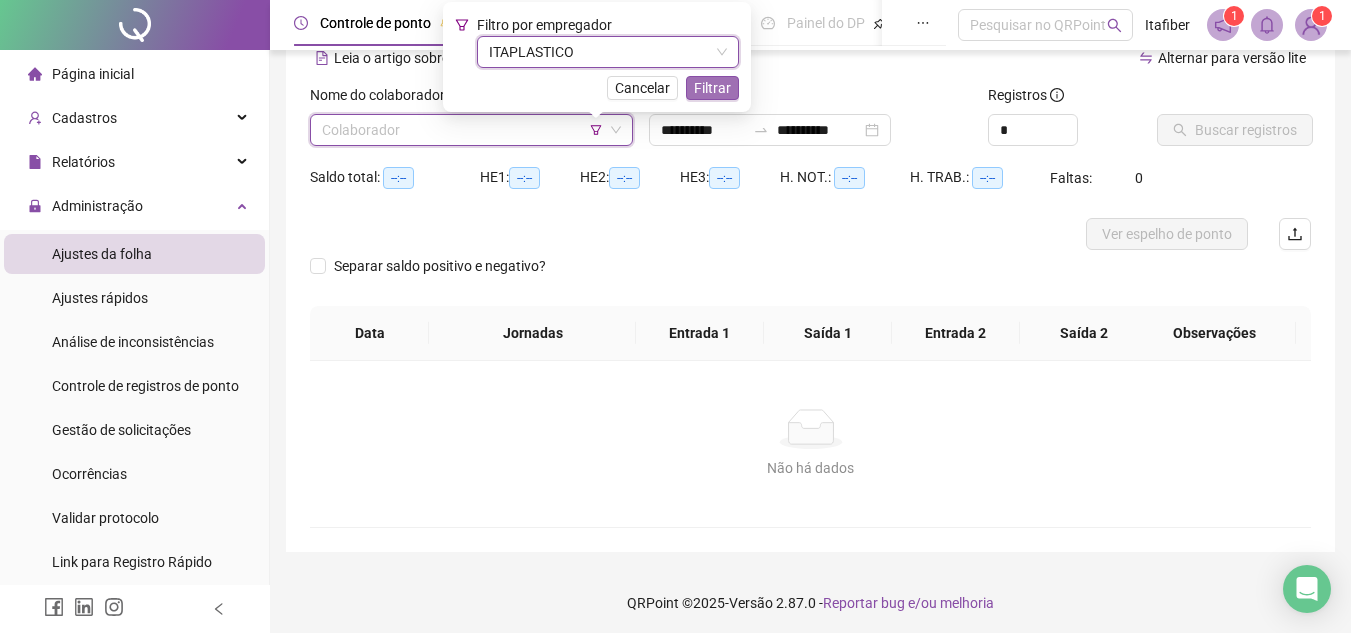 click on "Filtrar" at bounding box center [712, 88] 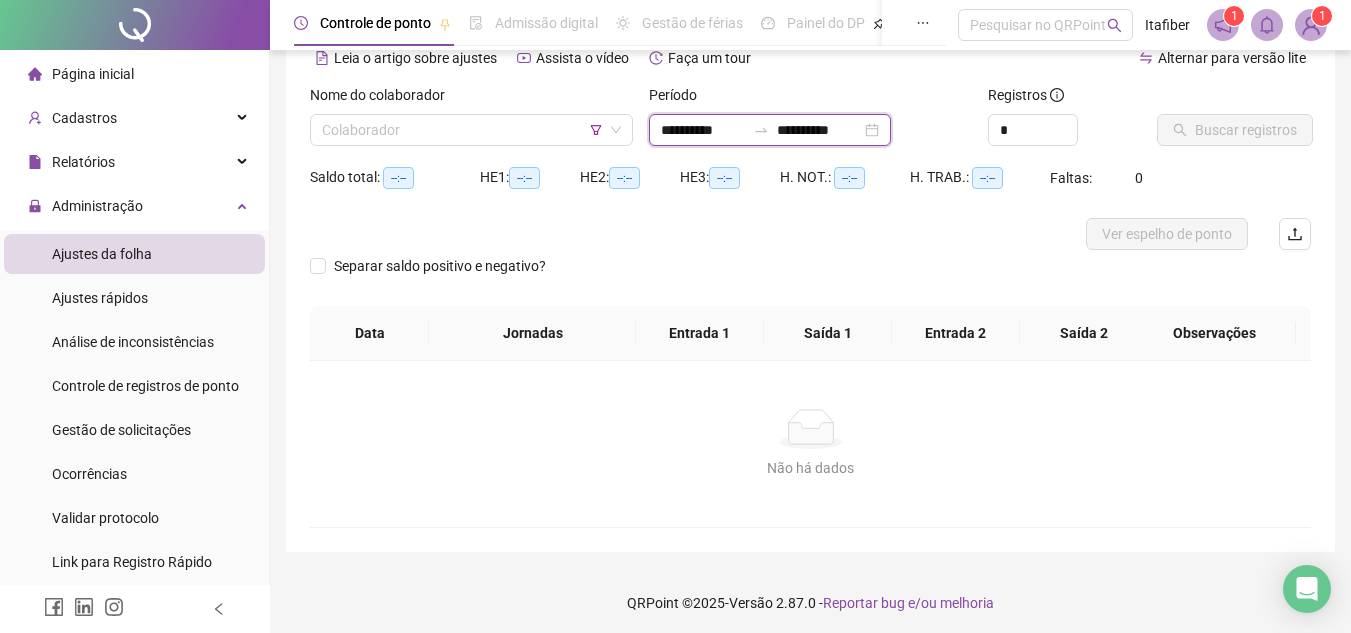 click on "**********" at bounding box center [703, 130] 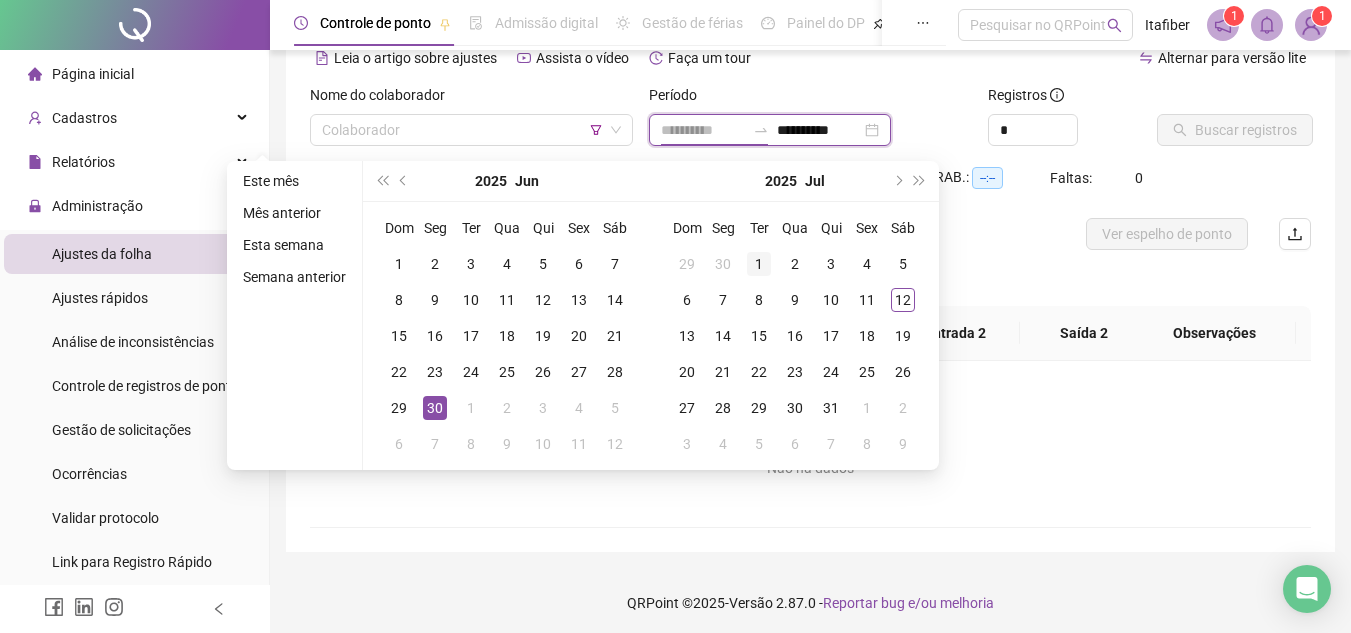 type on "**********" 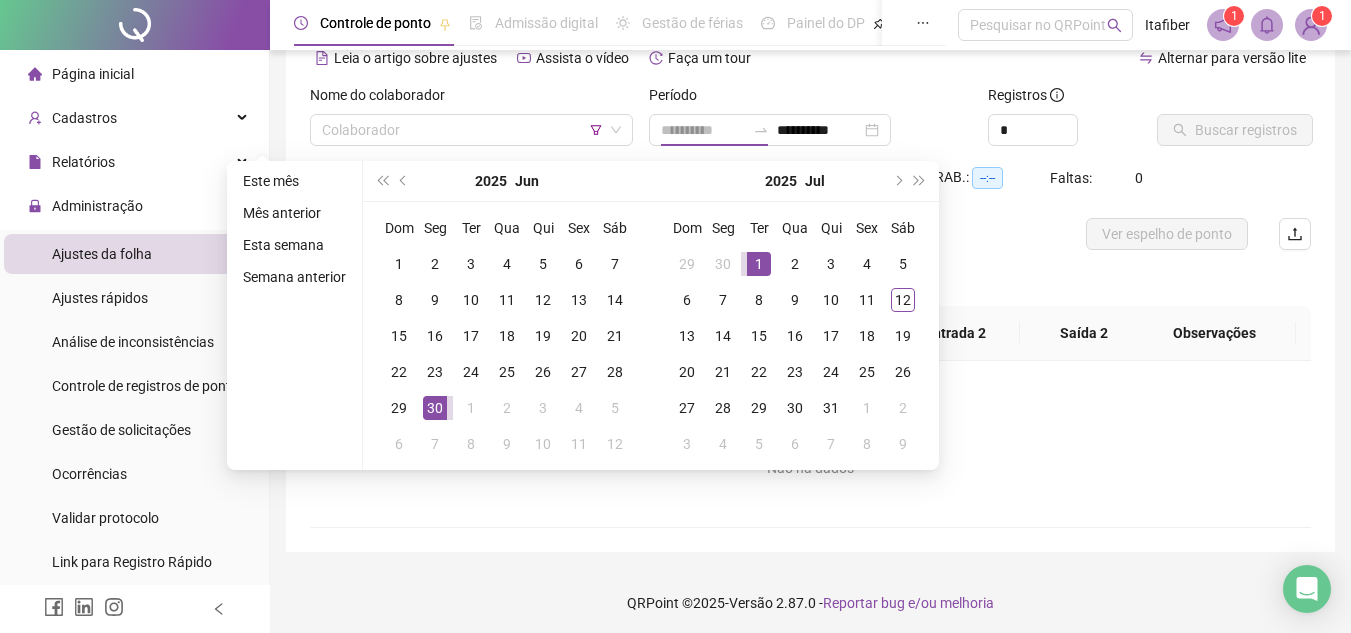 click on "1" at bounding box center [759, 264] 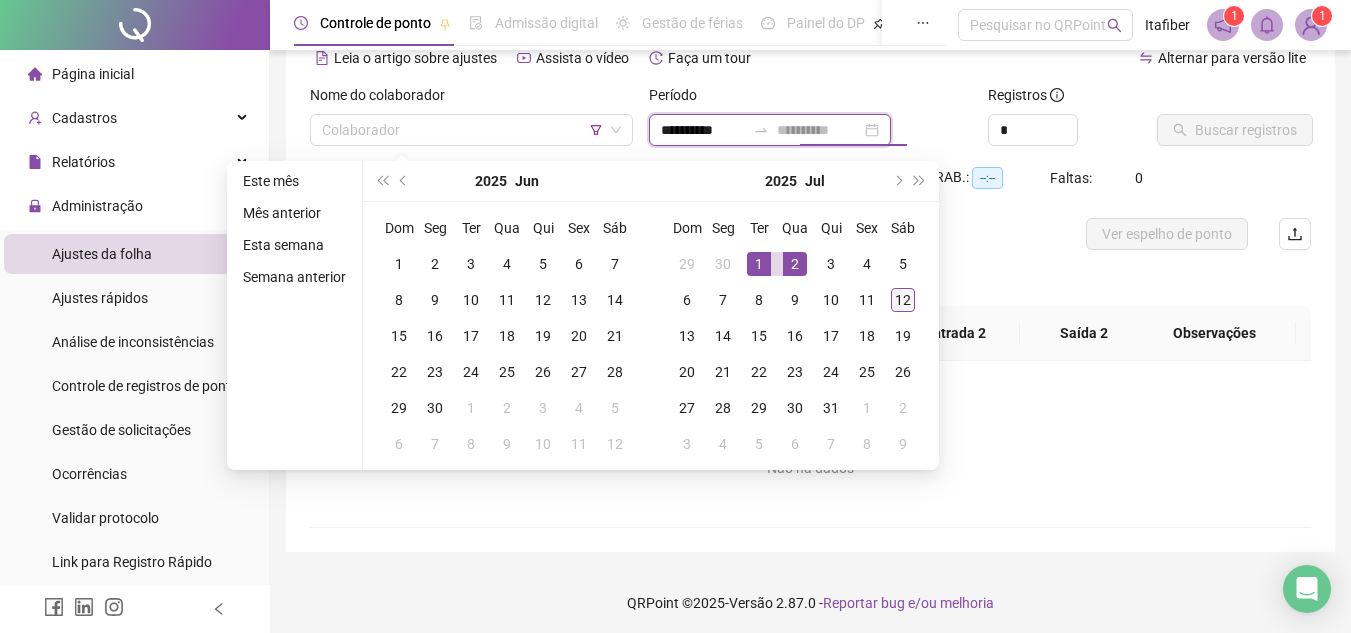 type on "**********" 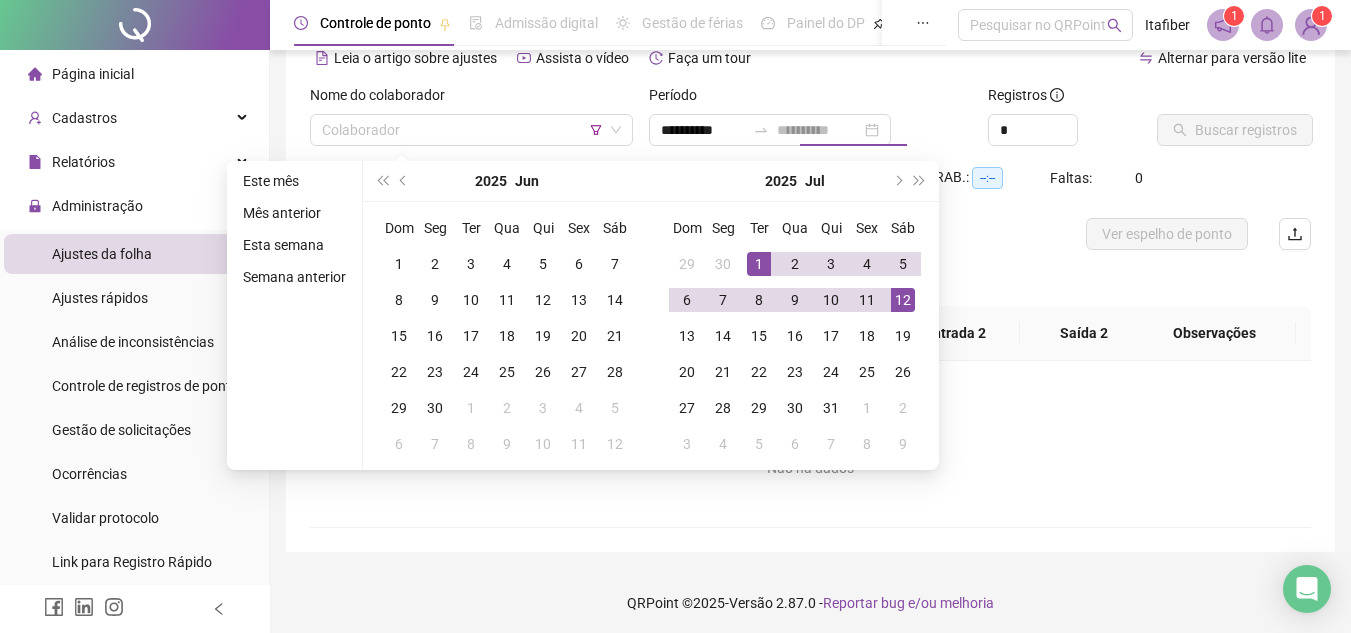 click on "12" at bounding box center (903, 300) 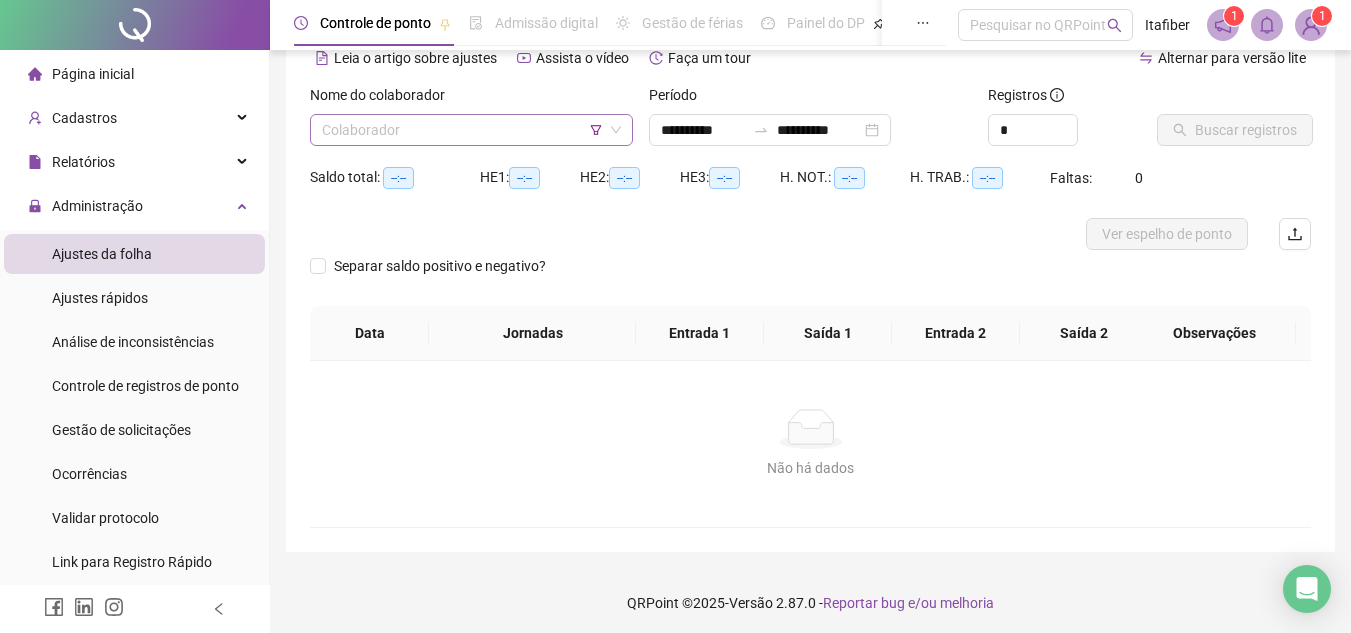 click at bounding box center [465, 130] 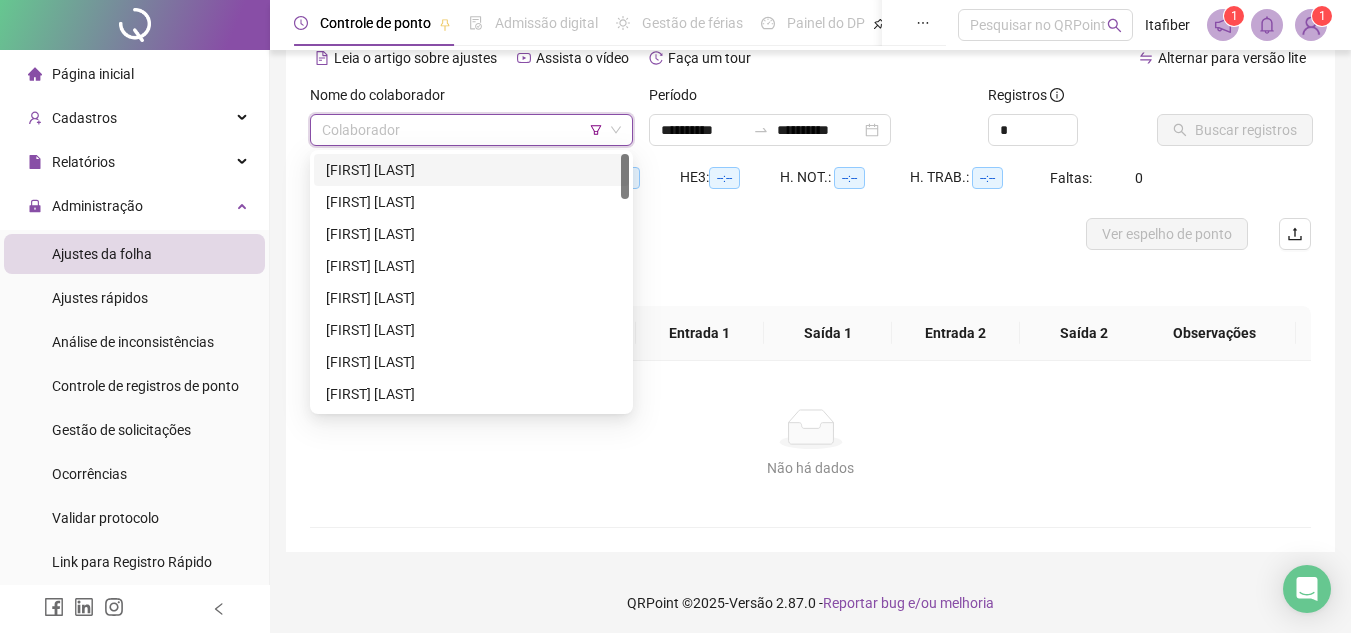 click on "215730 251598 [FIRST] [LAST] [FIRST] [LAST] [FIRST] [LAST] [FIRST] [LAST] [FIRST] [LAST] [FIRST] [LAST] [FIRST] [LAST] [FIRST] [LAST] [FIRST] [LAST] [FIRST] [LAST] [FIRST] [LAST] [FIRST] [LAST] [FIRST] [LAST] [FIRST] [LAST] [FIRST] [LAST]" at bounding box center [471, 282] 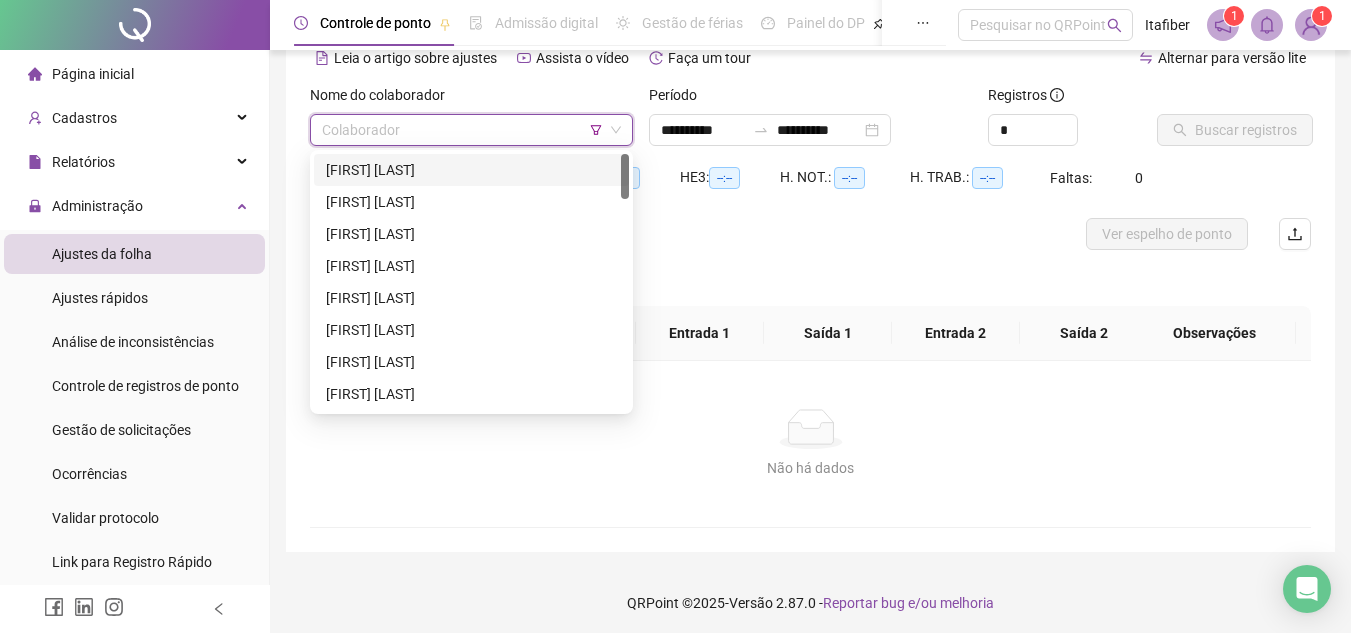 click on "[FIRST] [LAST]" at bounding box center [471, 170] 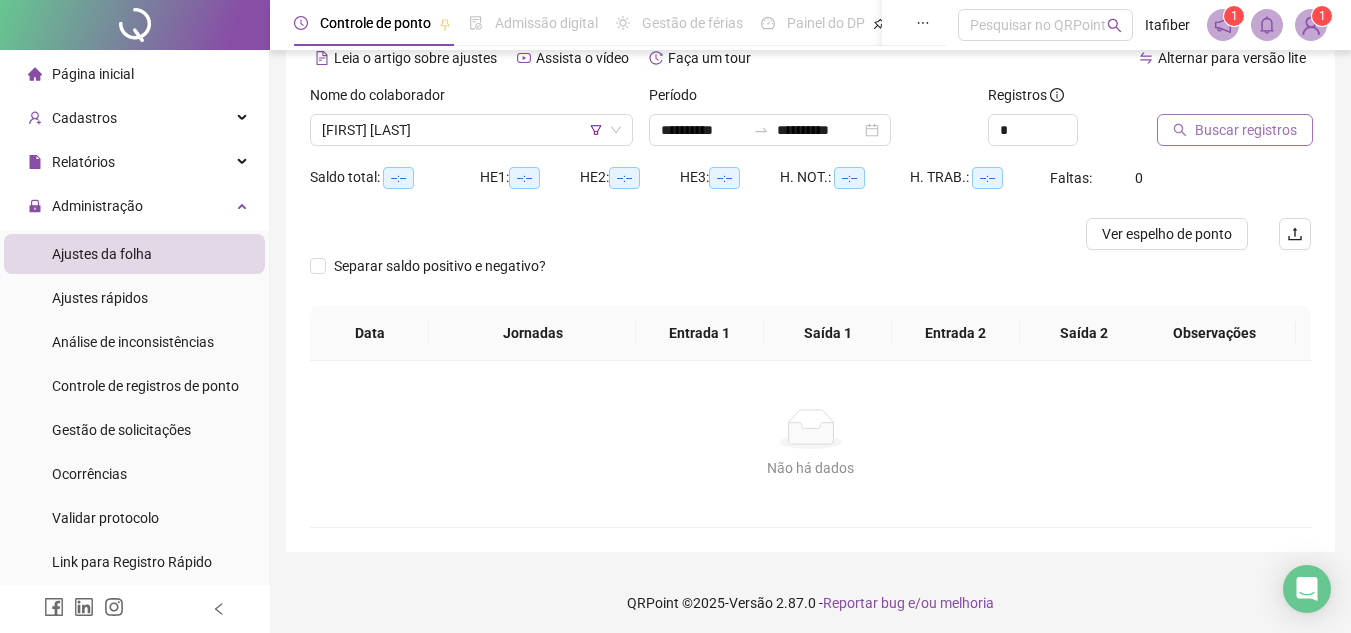 drag, startPoint x: 1203, startPoint y: 132, endPoint x: 1195, endPoint y: 119, distance: 15.264338 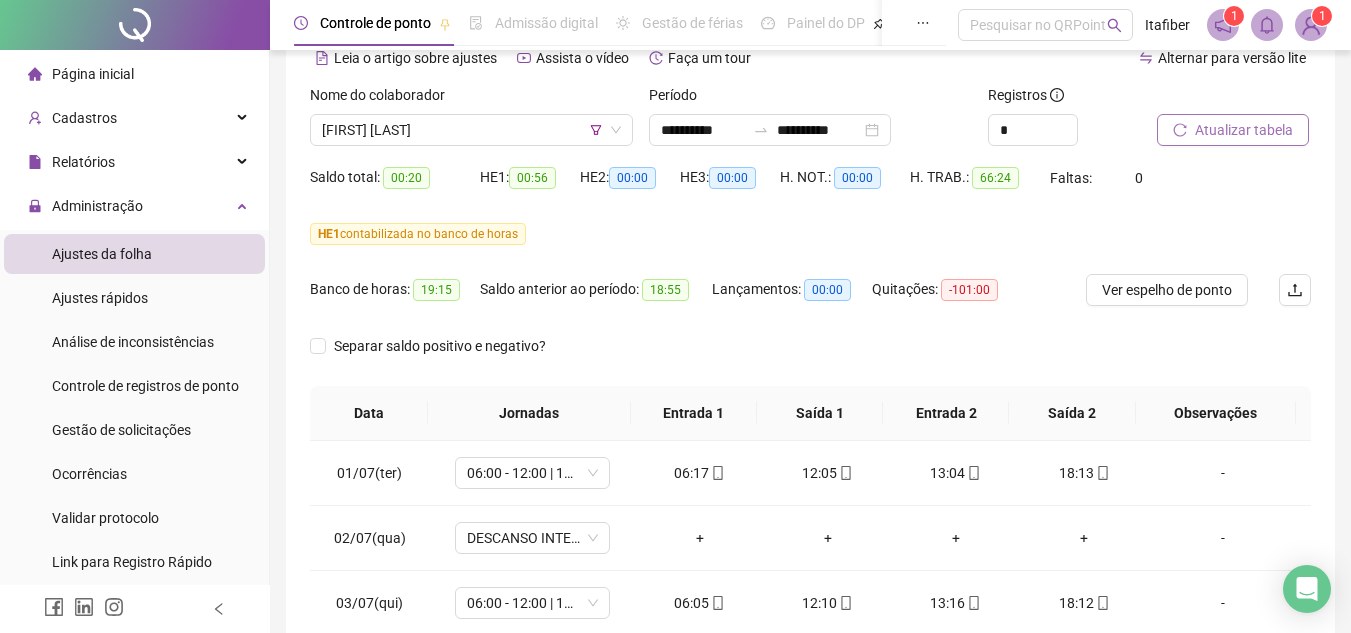 scroll, scrollTop: 300, scrollLeft: 0, axis: vertical 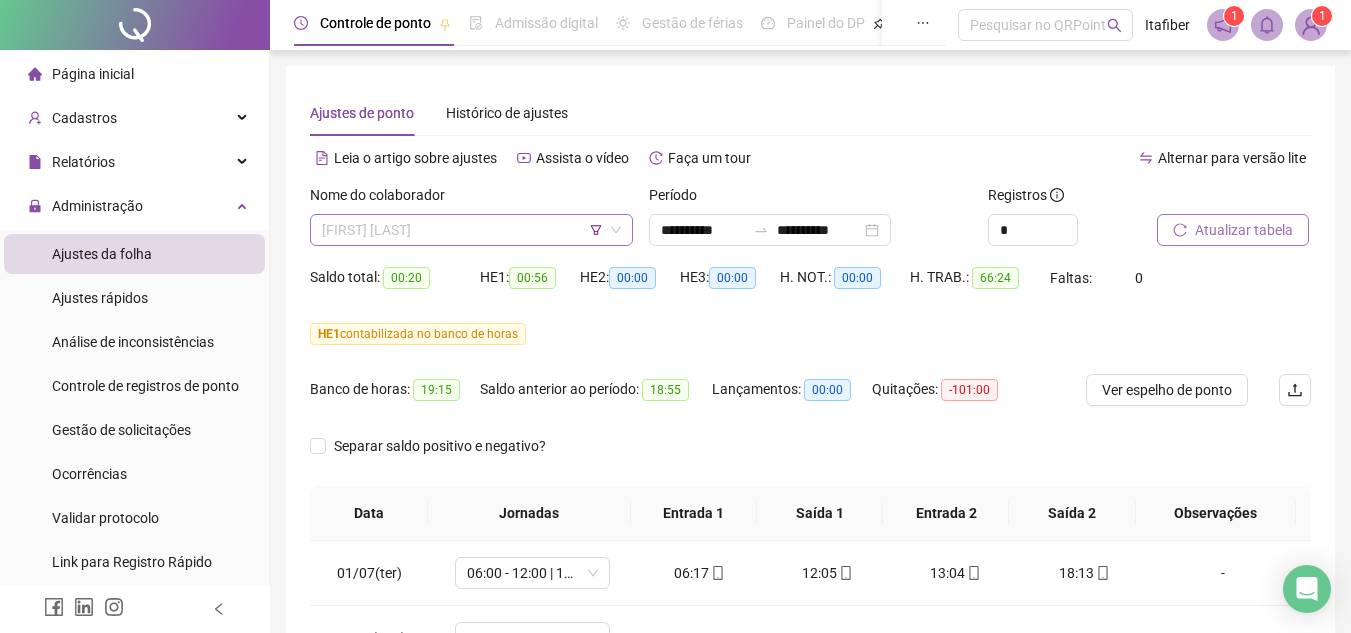 click on "[FIRST] [LAST]" at bounding box center [471, 230] 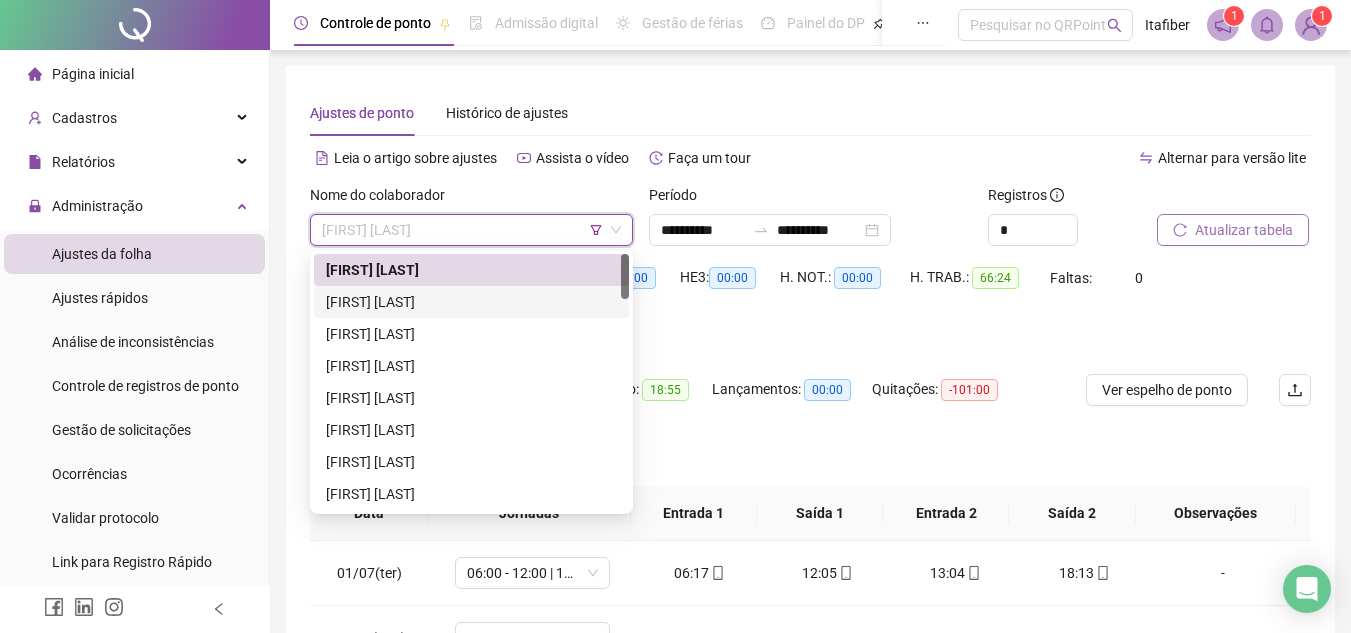 click on "[FIRST] [LAST]" at bounding box center [471, 302] 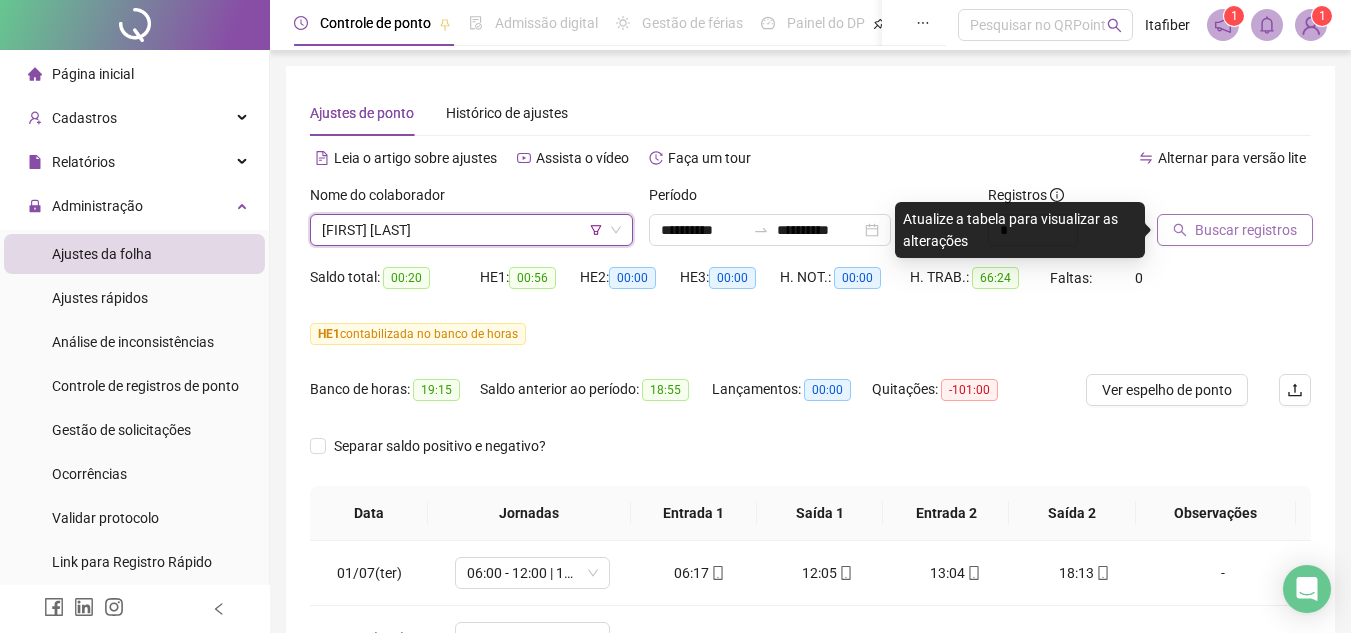 click on "Buscar registros" at bounding box center (1235, 230) 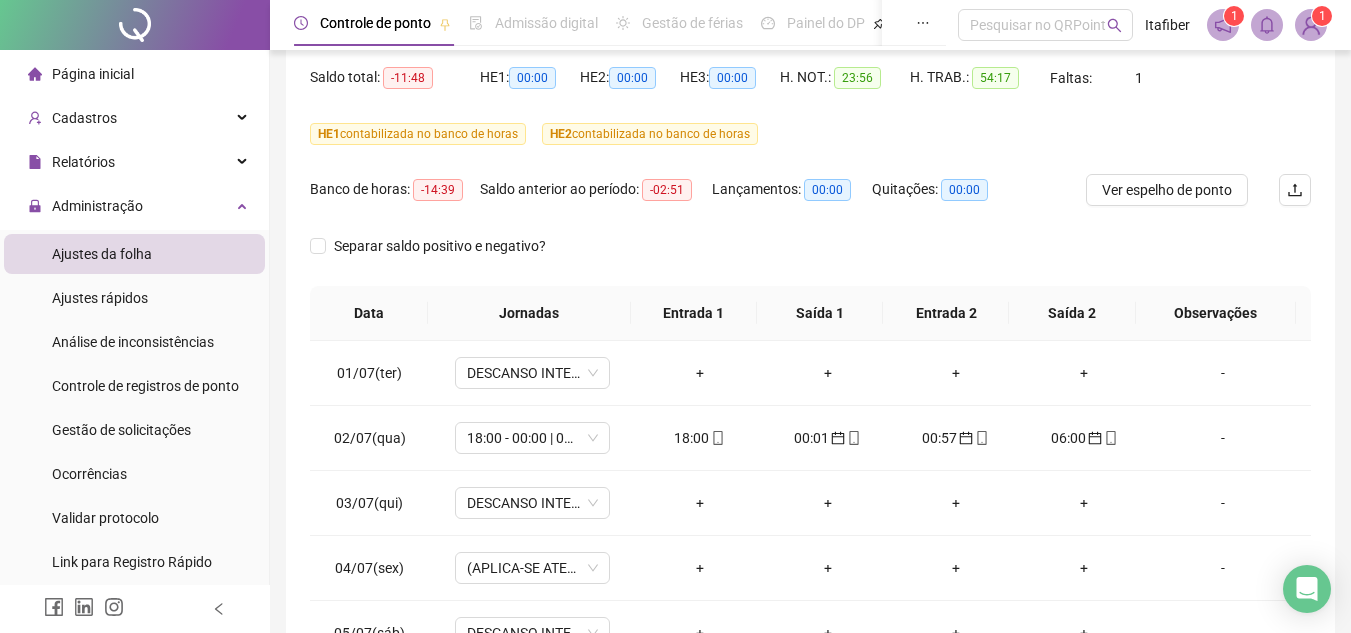 scroll, scrollTop: 300, scrollLeft: 0, axis: vertical 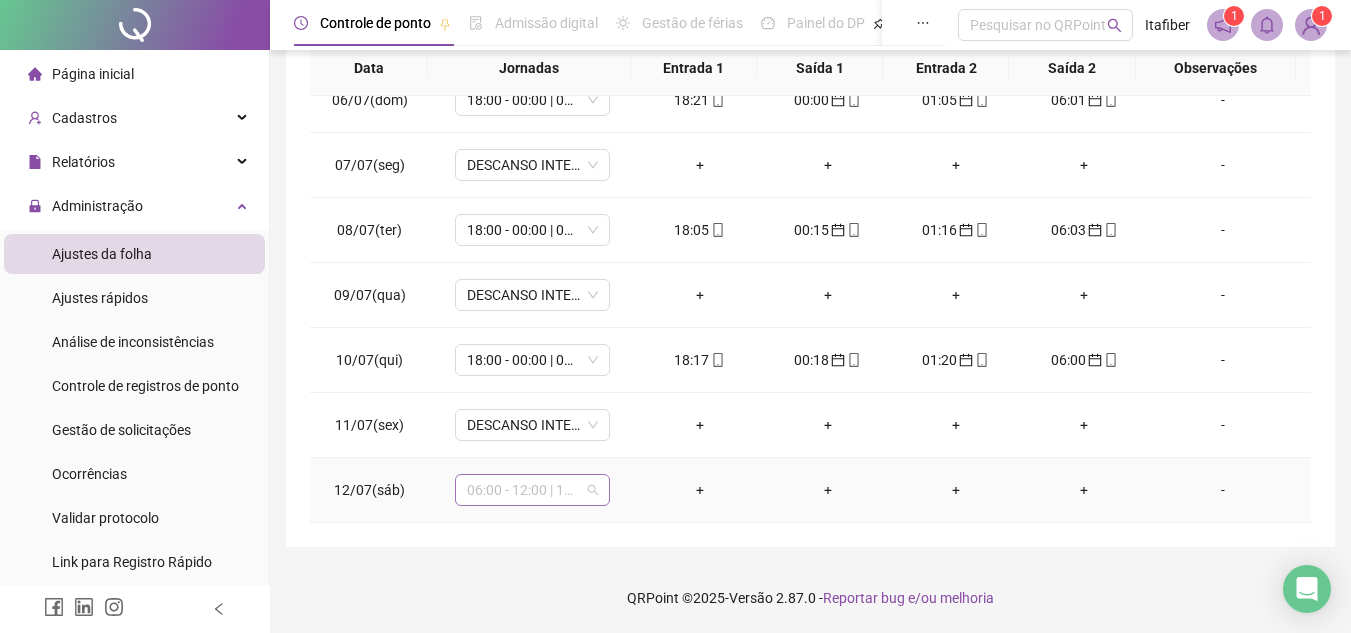 click on "06:00 - 12:00 | 13:00 - 18:00" at bounding box center [532, 490] 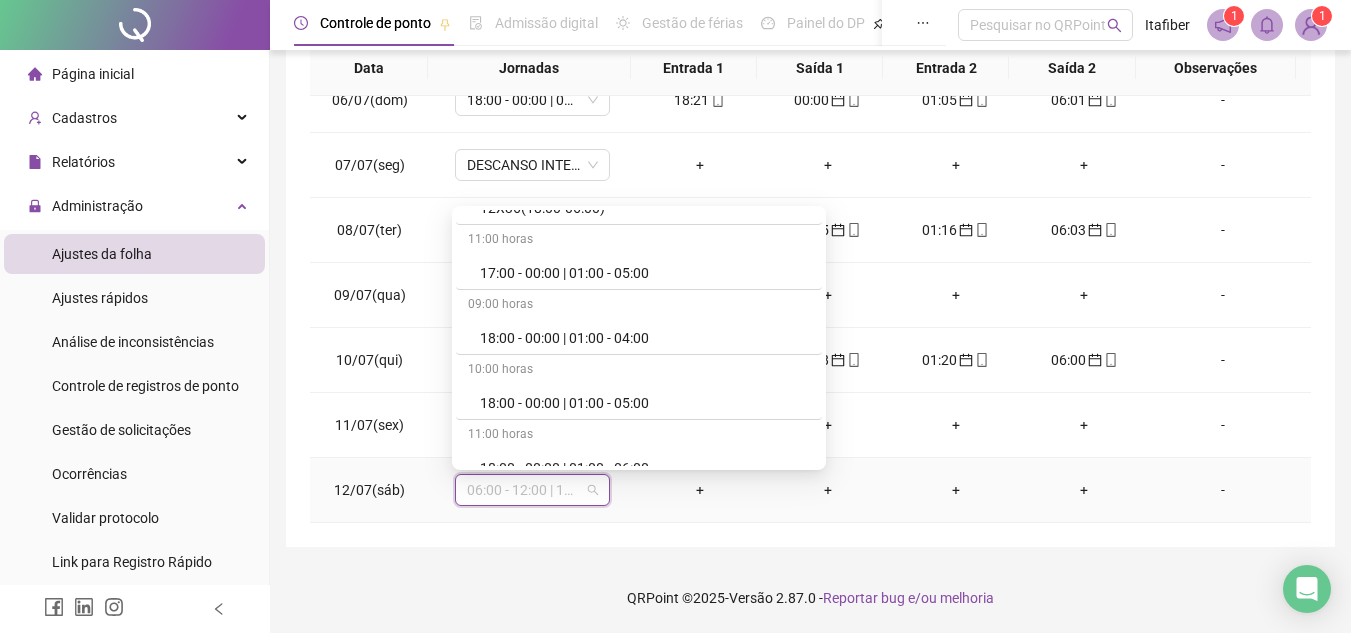 scroll, scrollTop: 800, scrollLeft: 0, axis: vertical 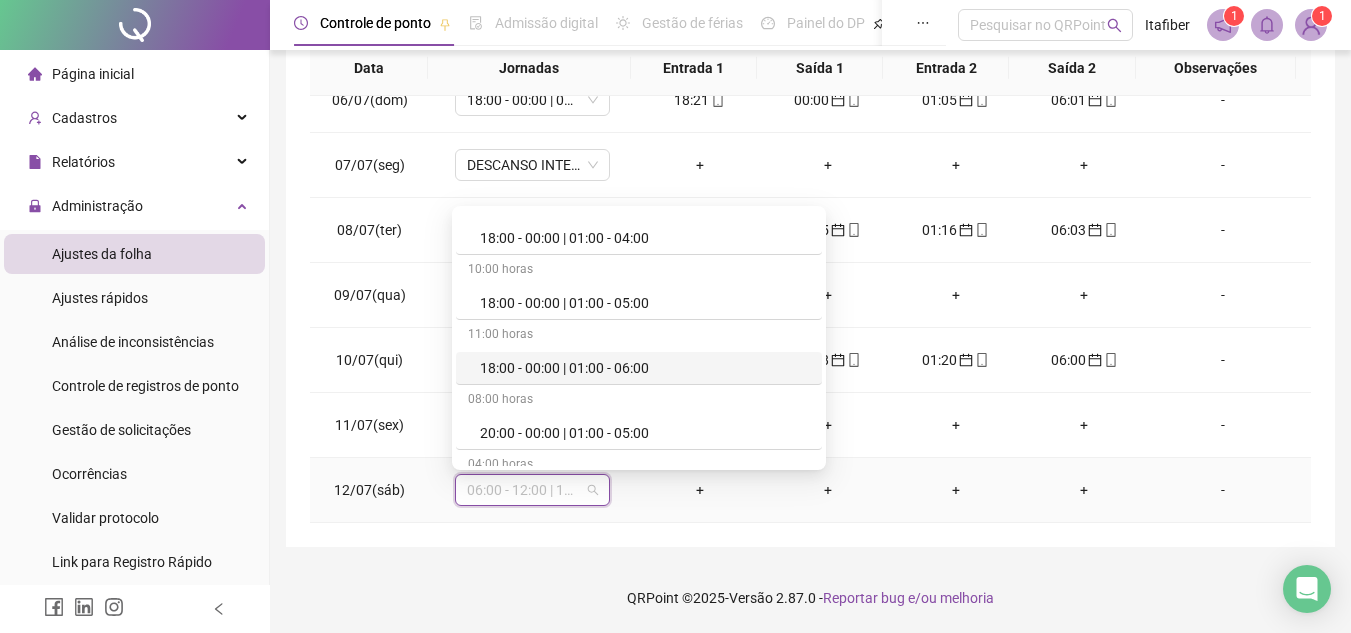 click on "18:00 - 00:00 | 01:00 - 06:00" at bounding box center [645, 368] 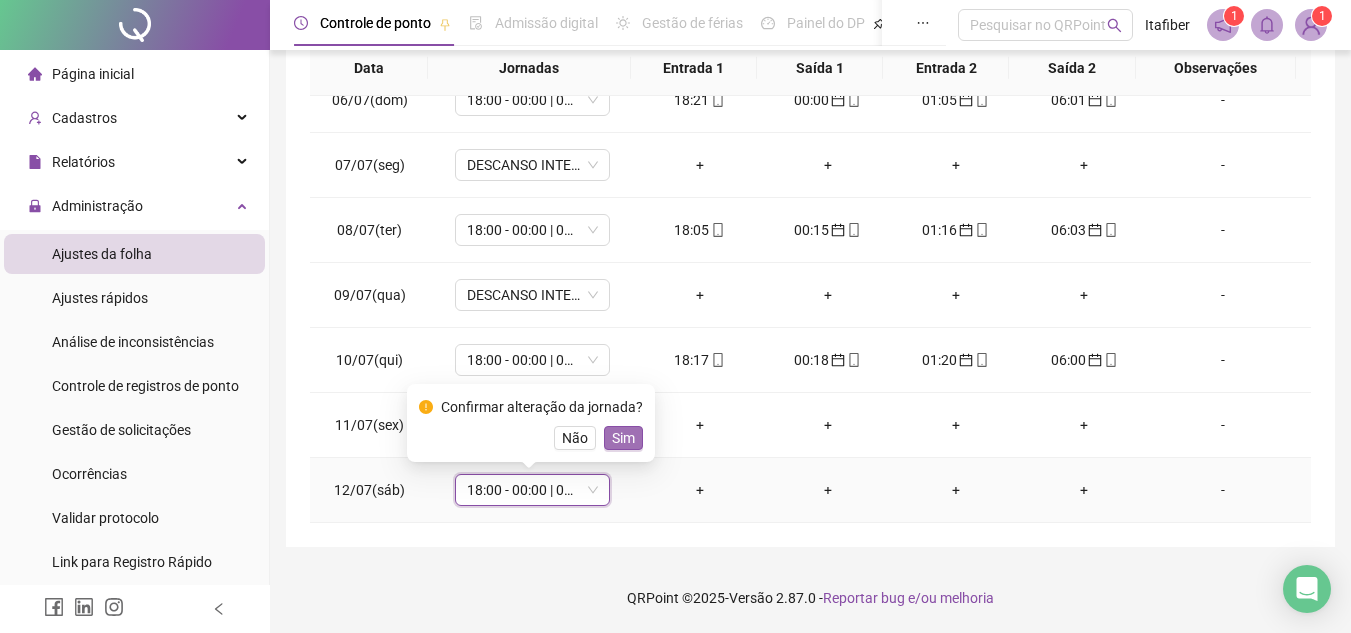 click on "Sim" at bounding box center [623, 438] 